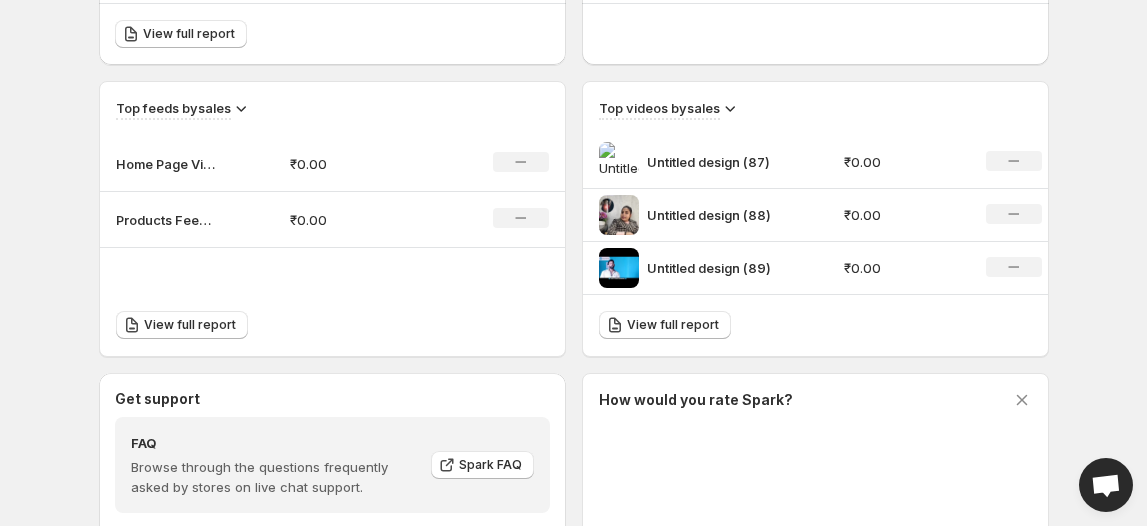 scroll, scrollTop: 624, scrollLeft: 0, axis: vertical 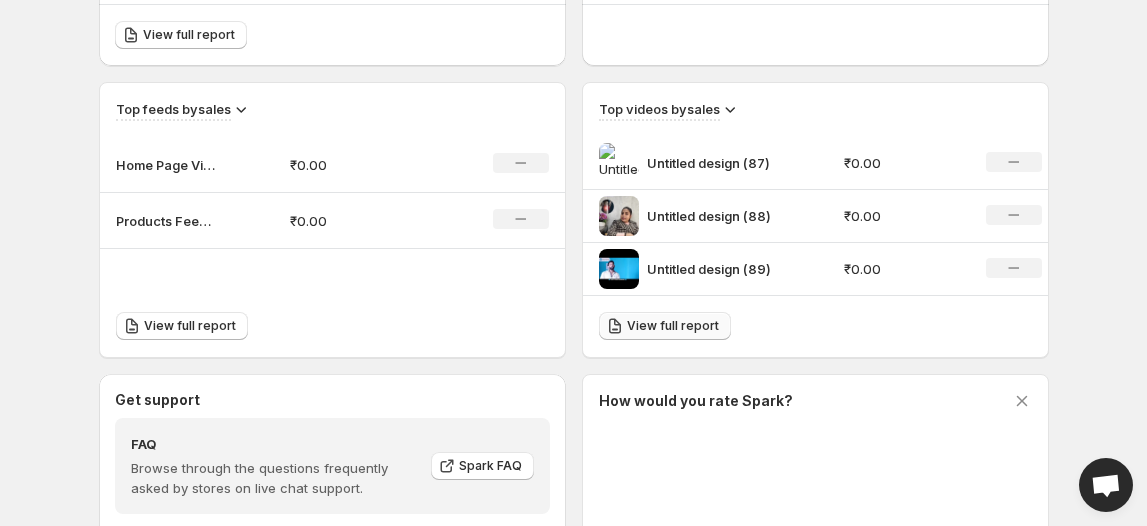 click on "View full report" at bounding box center (673, 326) 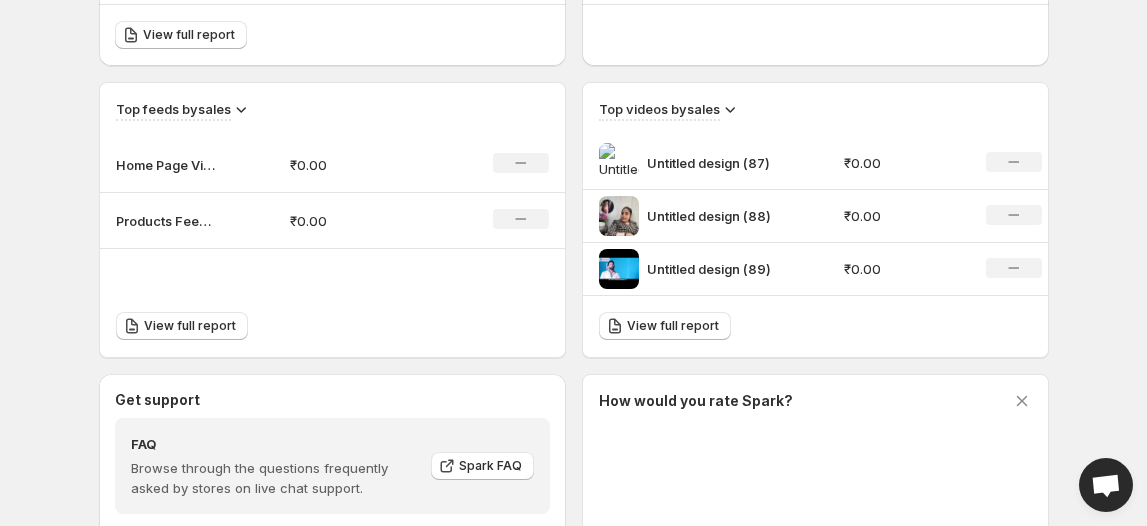 scroll, scrollTop: 0, scrollLeft: 0, axis: both 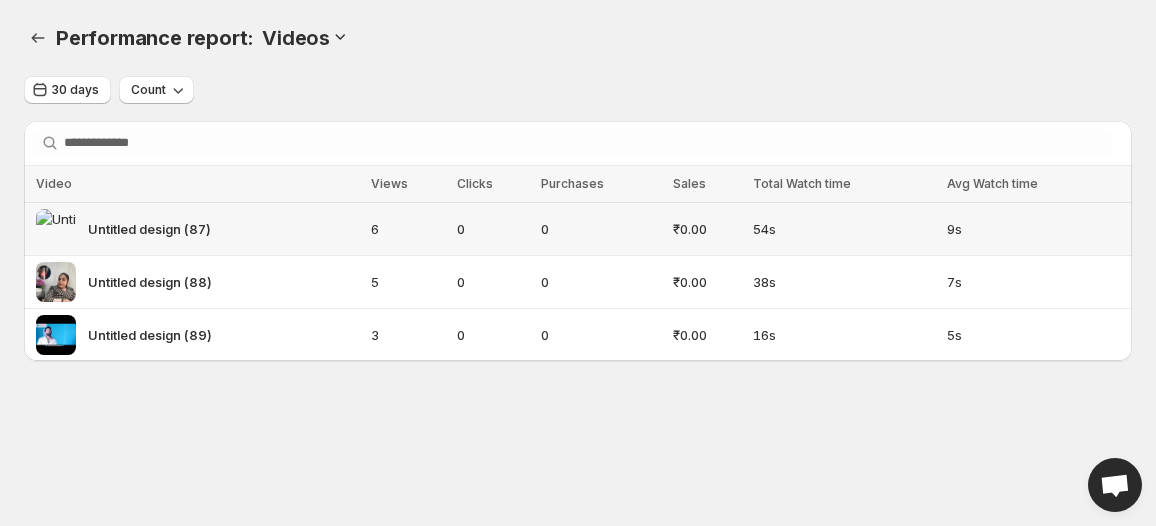click on "Untitled design (87)" at bounding box center (149, 229) 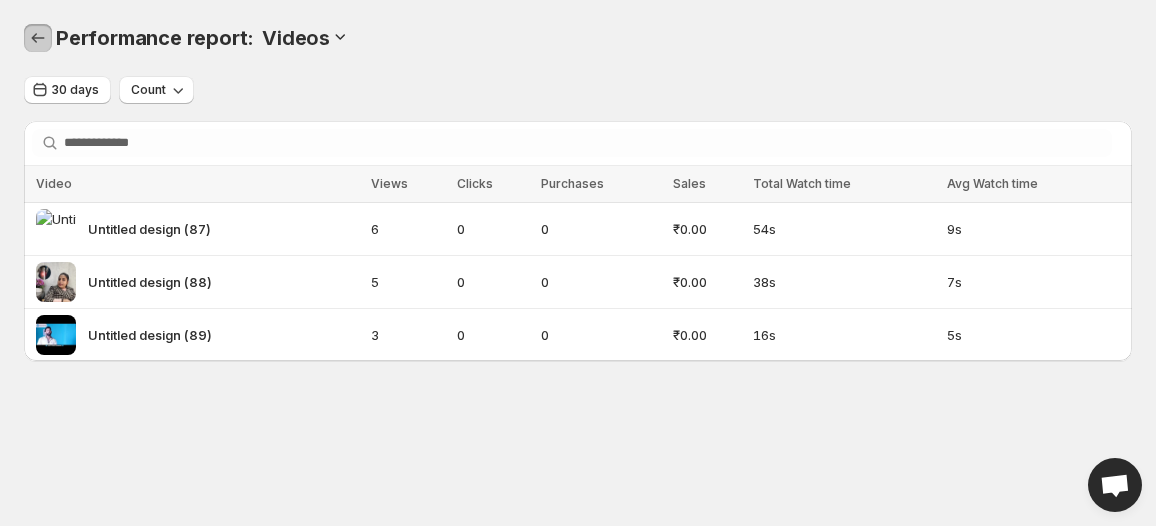 click 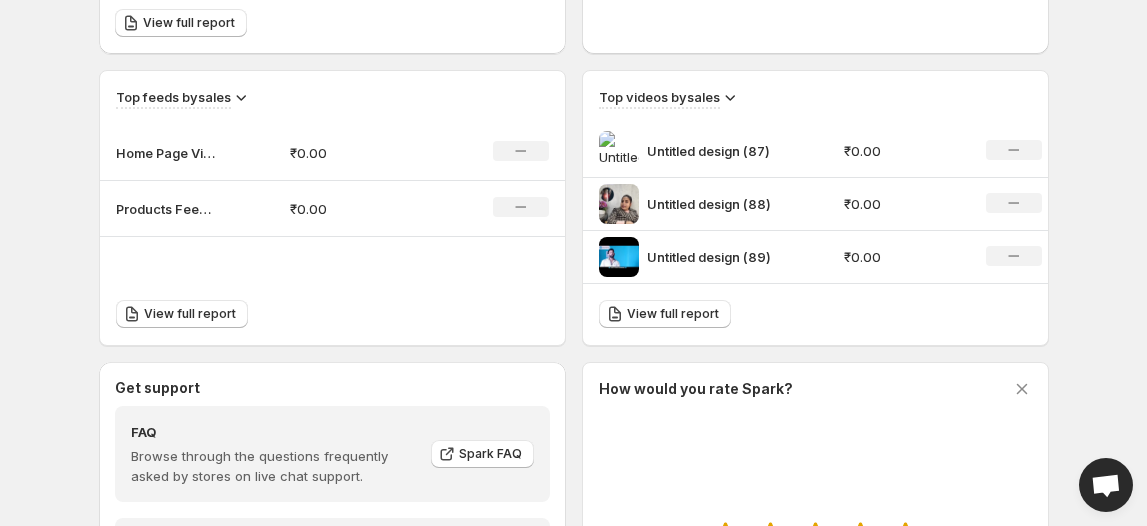 scroll, scrollTop: 818, scrollLeft: 0, axis: vertical 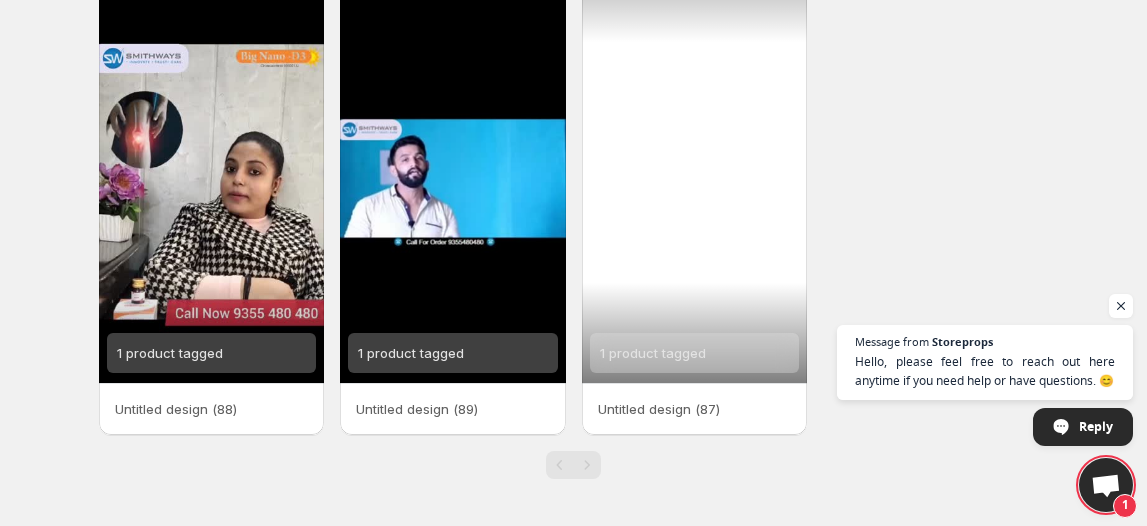 click on "1 product tagged" at bounding box center (695, 182) 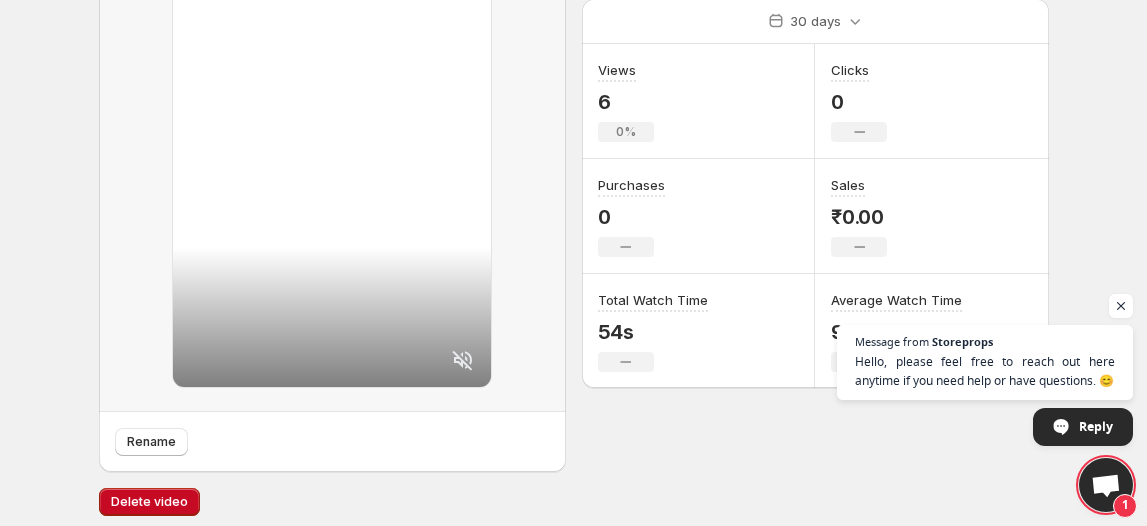 scroll, scrollTop: 272, scrollLeft: 0, axis: vertical 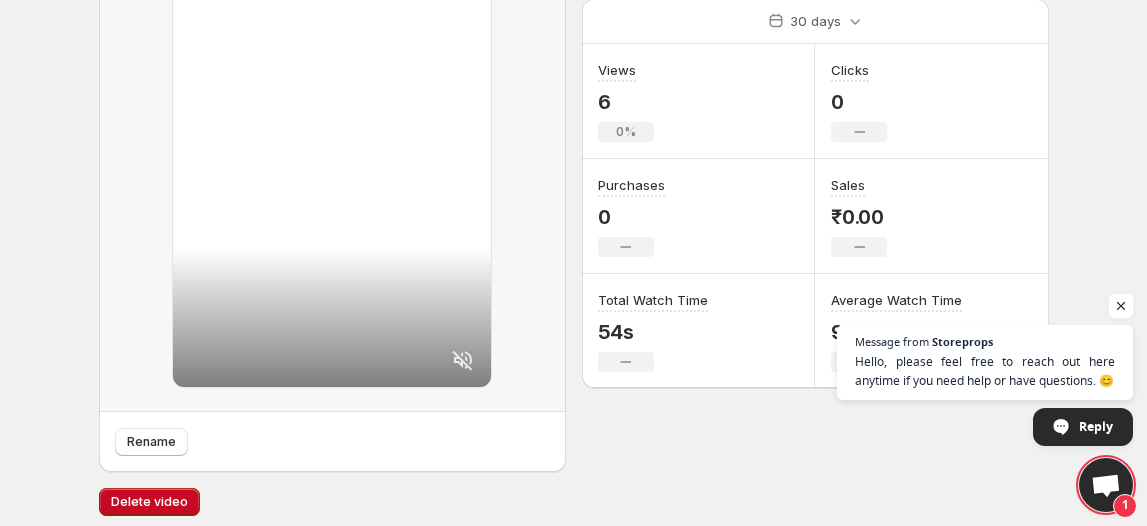 click at bounding box center (1121, 306) 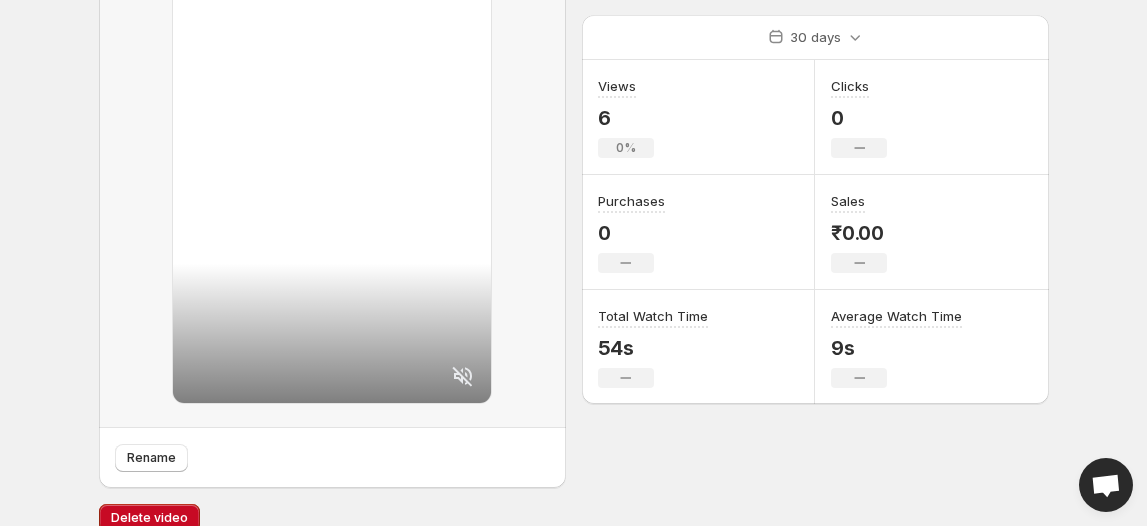 scroll, scrollTop: 281, scrollLeft: 0, axis: vertical 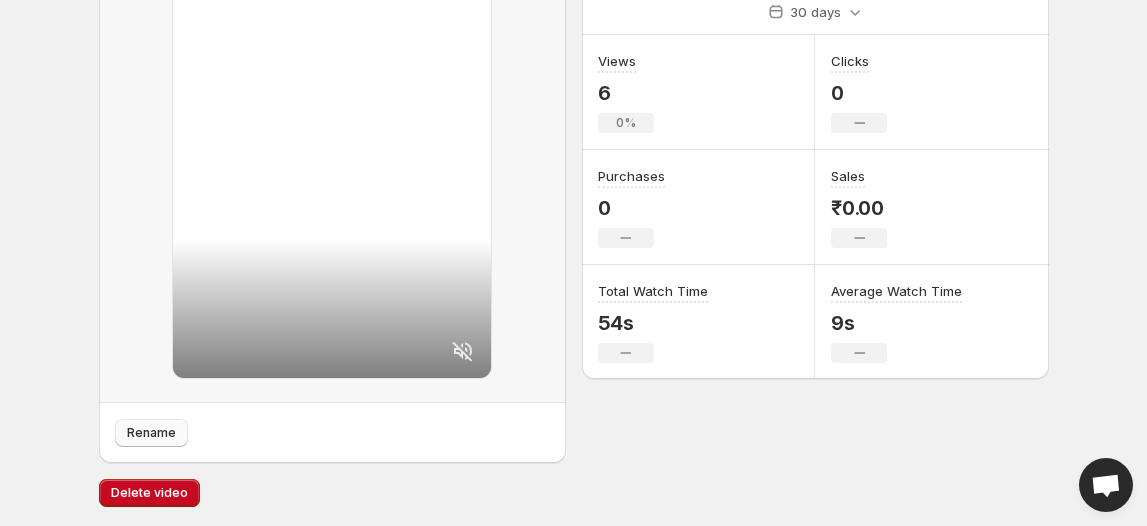 click on "Rename" at bounding box center [151, 433] 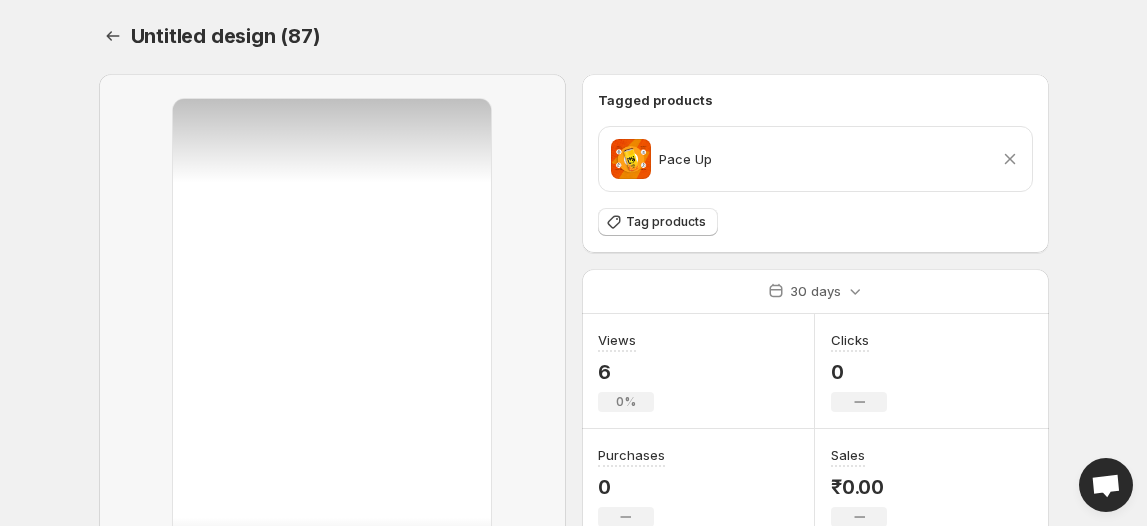 scroll, scrollTop: 0, scrollLeft: 0, axis: both 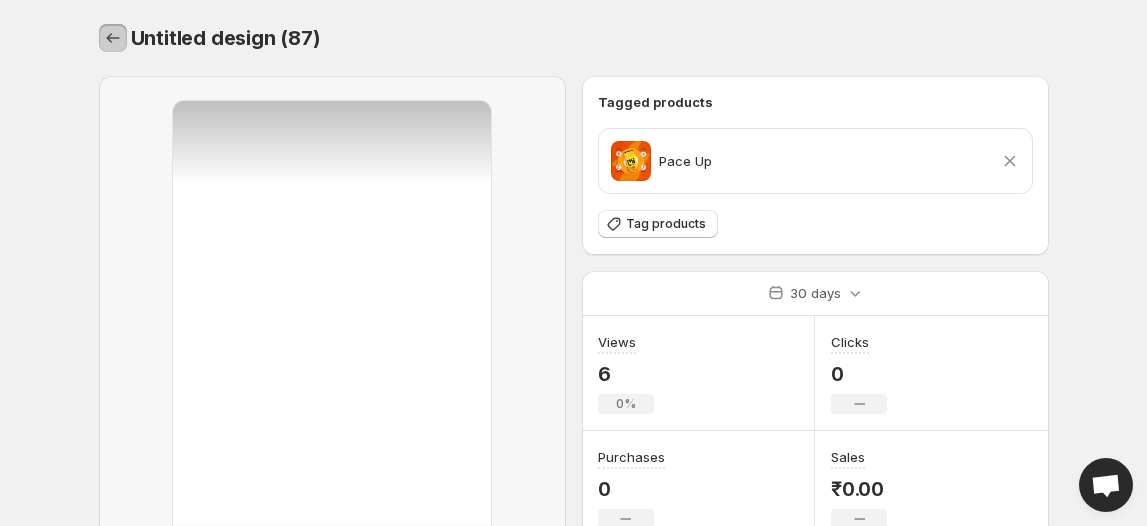 click 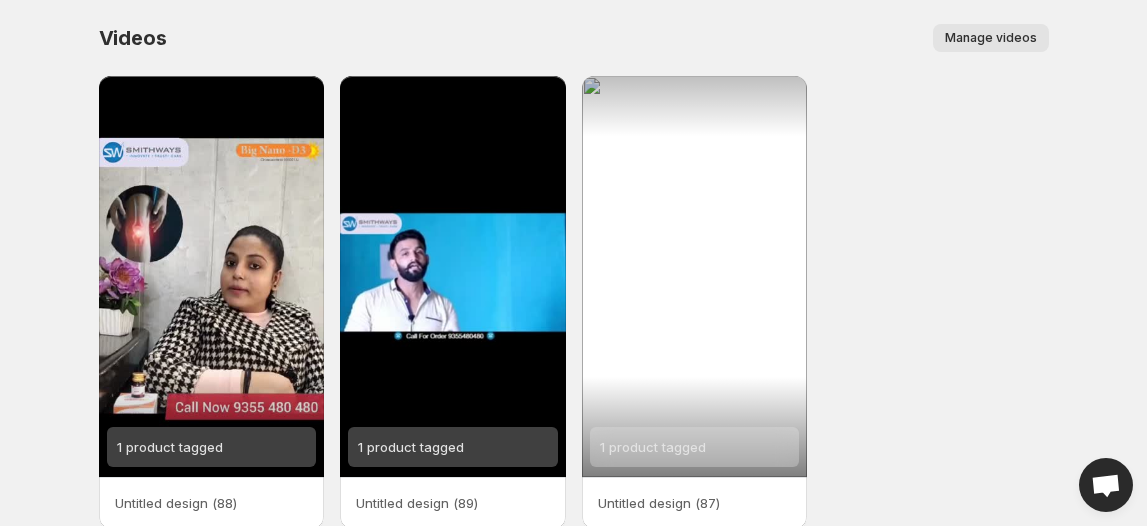 click on "Manage videos" at bounding box center (991, 38) 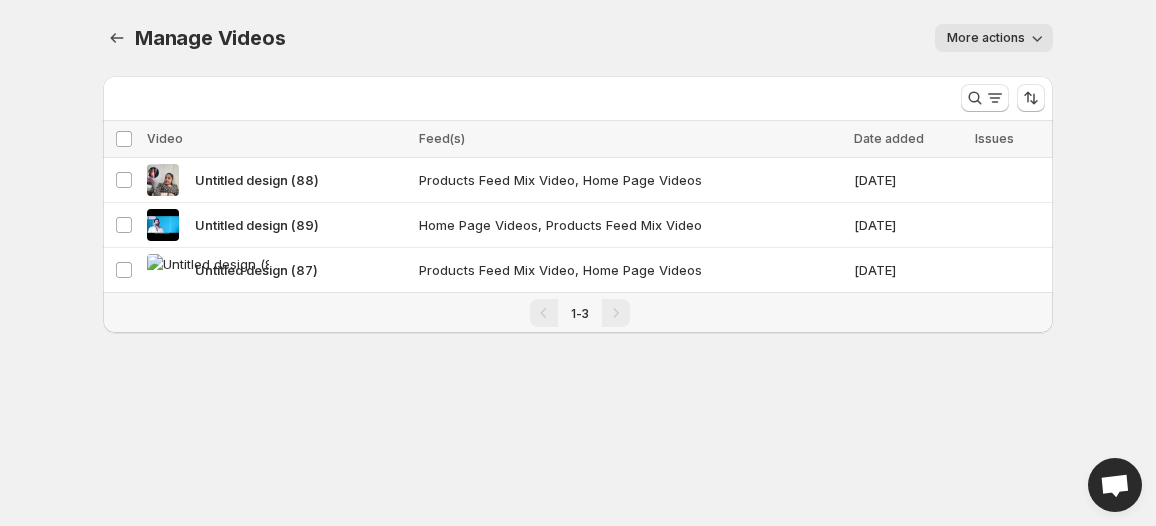 click on "More actions" at bounding box center (986, 38) 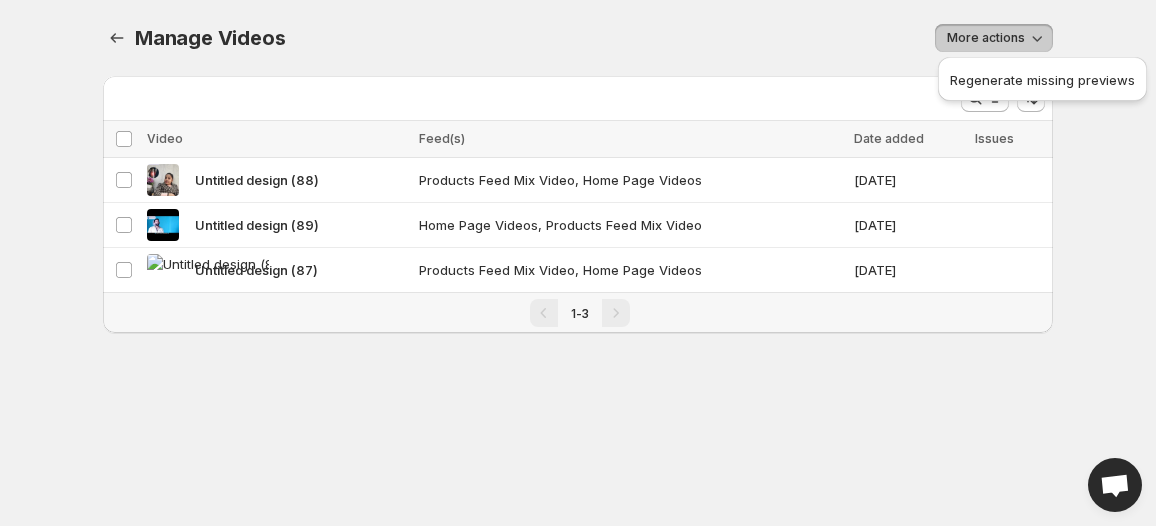 click on "More actions" at bounding box center (986, 38) 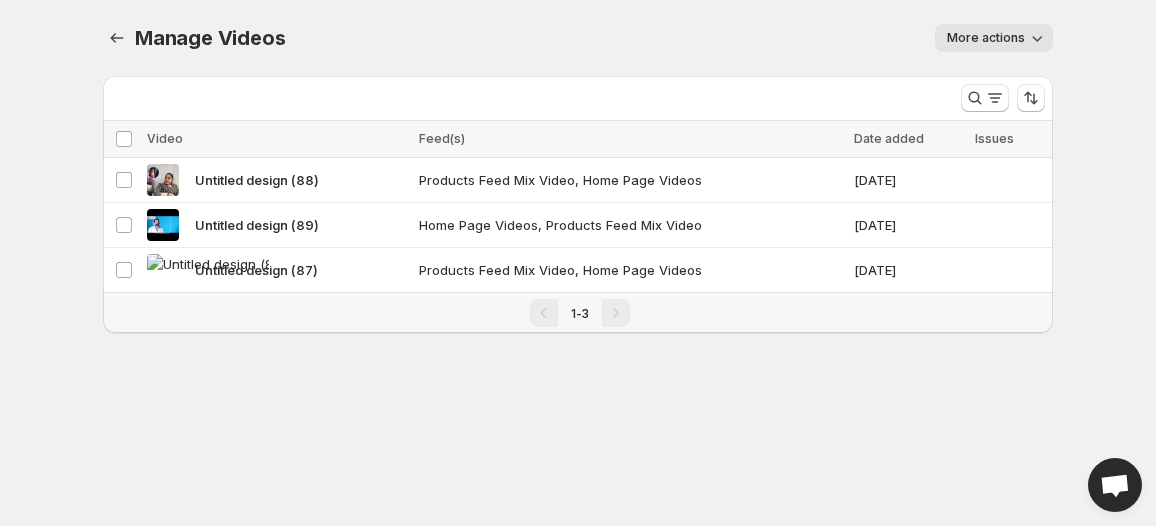 click on "Manage Videos. This page is ready Manage Videos More actions More actions More actions" at bounding box center [578, 38] 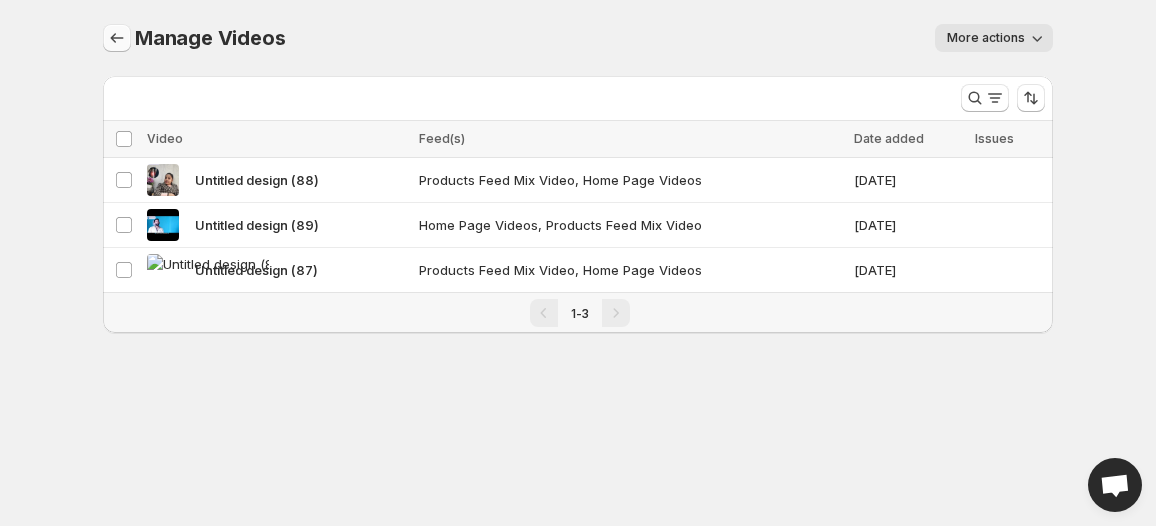 click 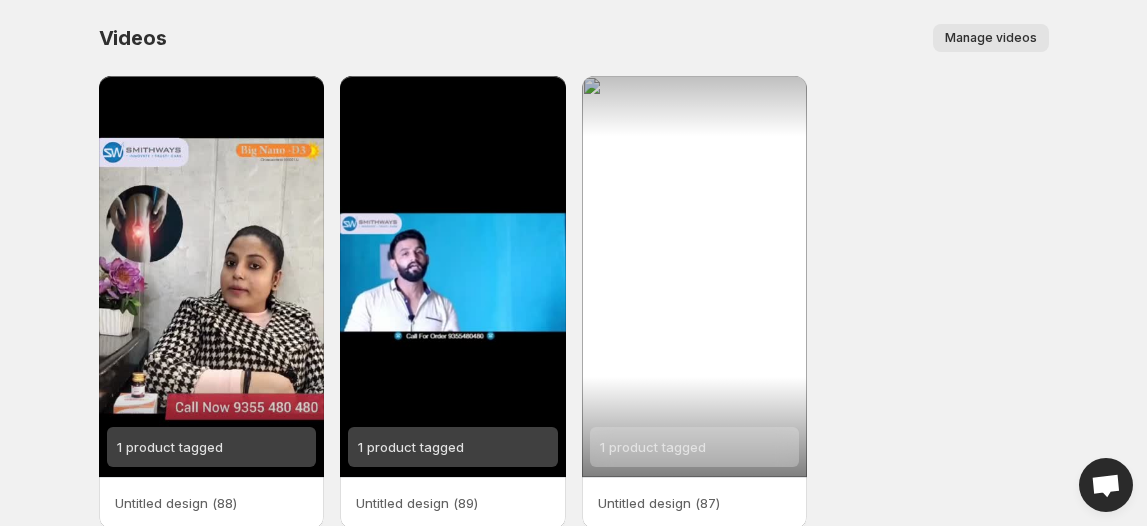 click on "1 product tagged Untitled design (88) 1 product tagged Untitled design (89) 1 product tagged Untitled design (87)" at bounding box center [574, 302] 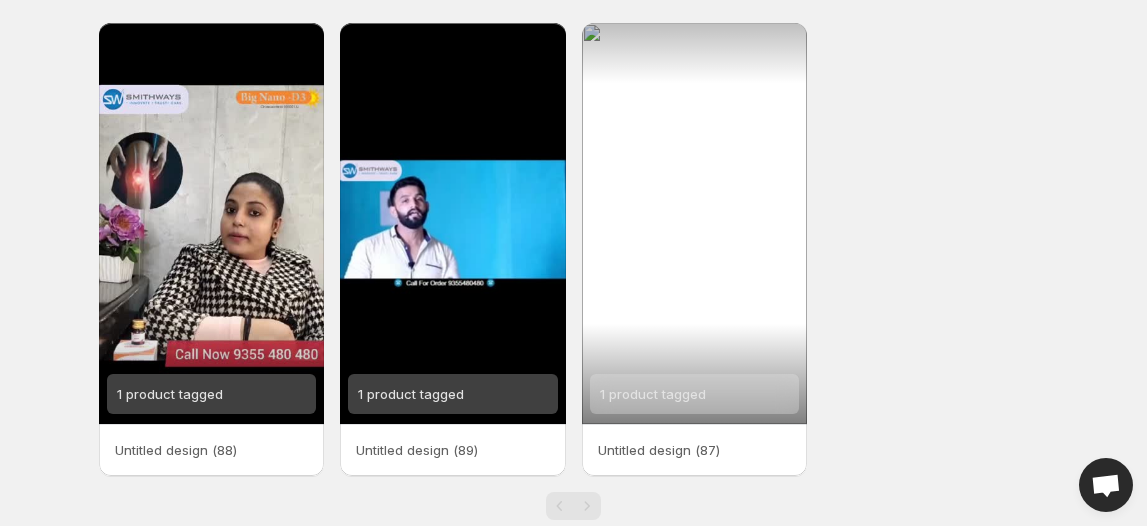 scroll, scrollTop: 0, scrollLeft: 0, axis: both 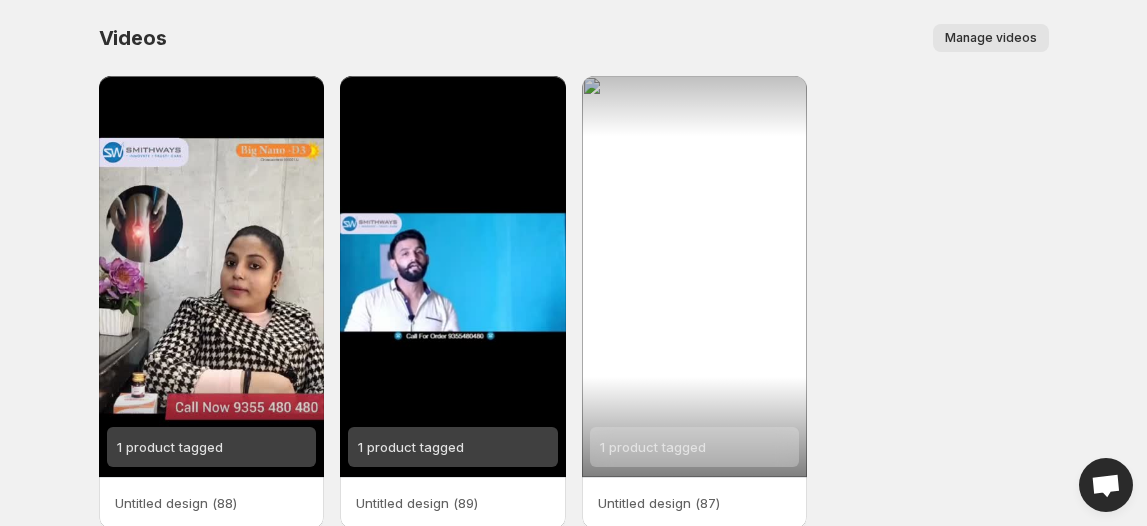 click on "Manage videos" at bounding box center [991, 38] 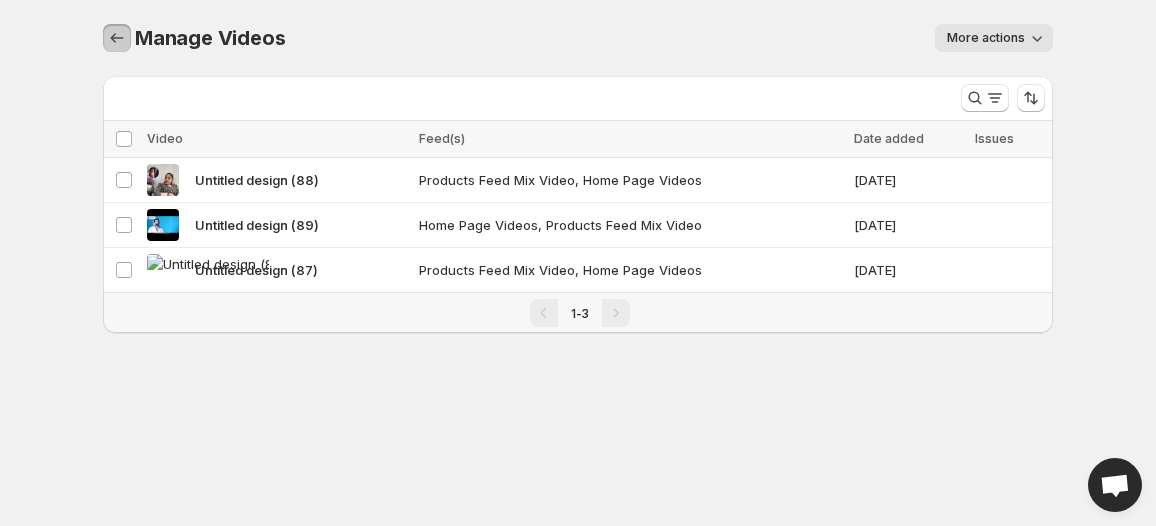 click 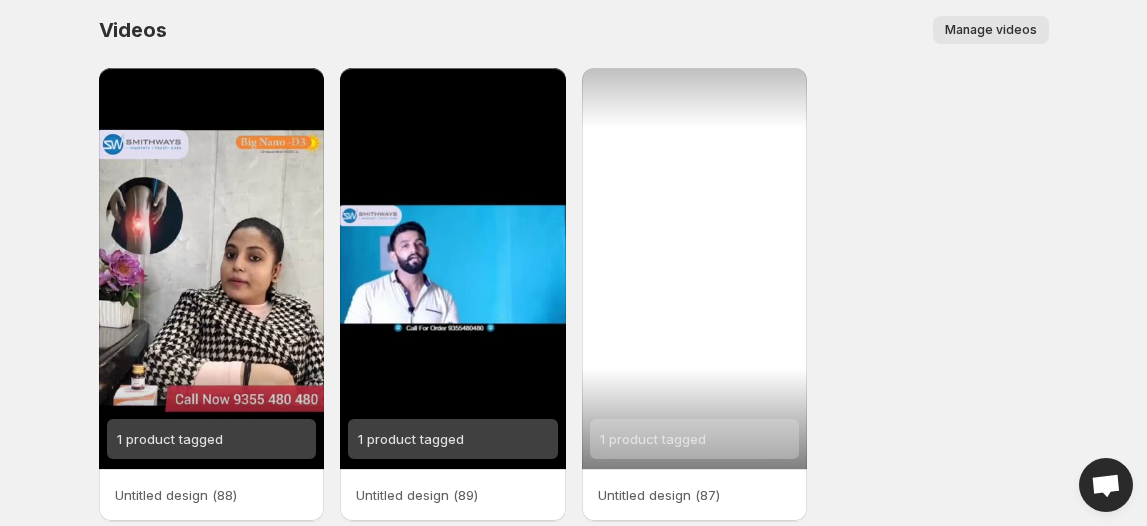 scroll, scrollTop: 0, scrollLeft: 0, axis: both 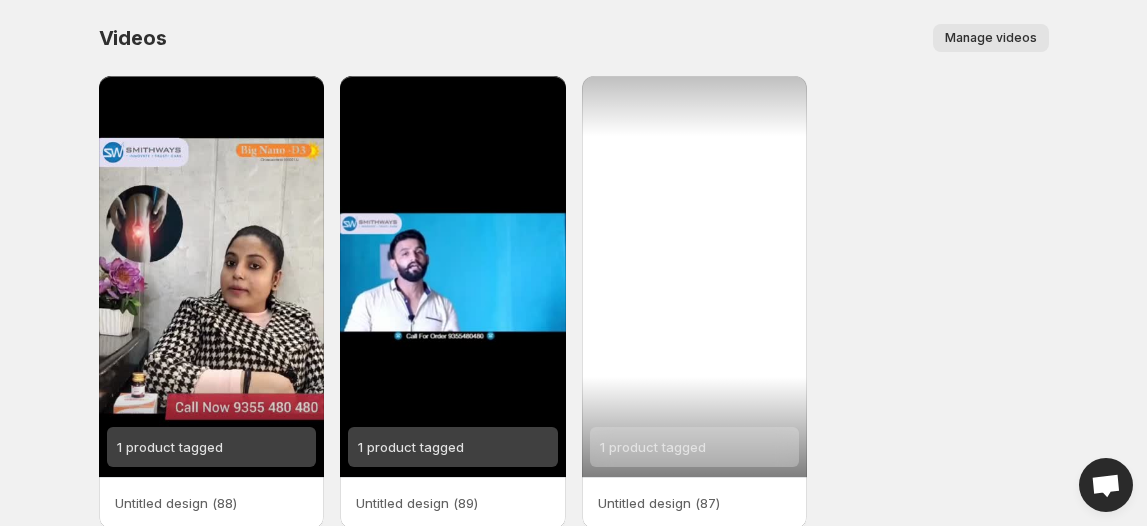click on "1 product tagged" at bounding box center (695, 276) 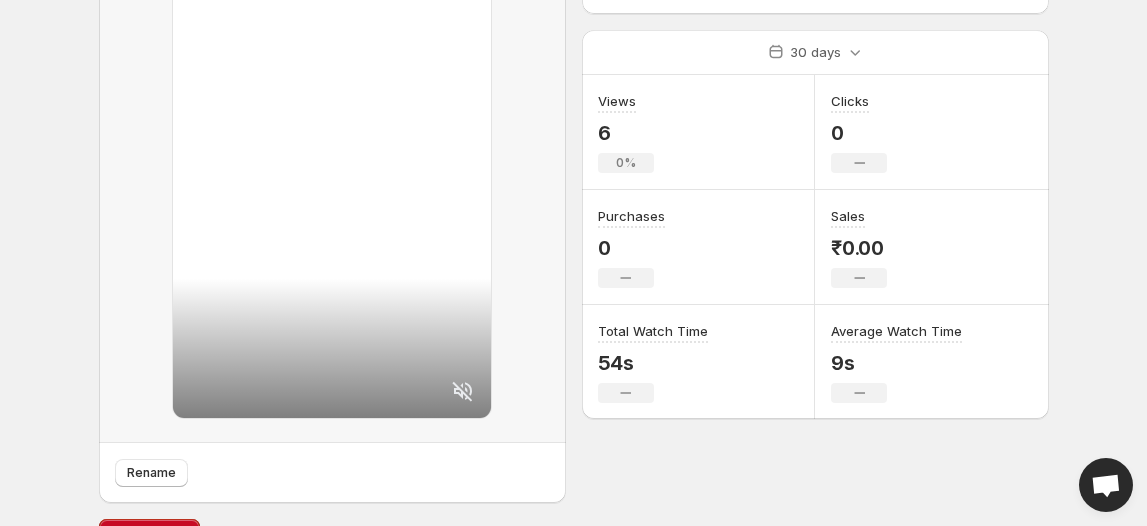 scroll, scrollTop: 281, scrollLeft: 0, axis: vertical 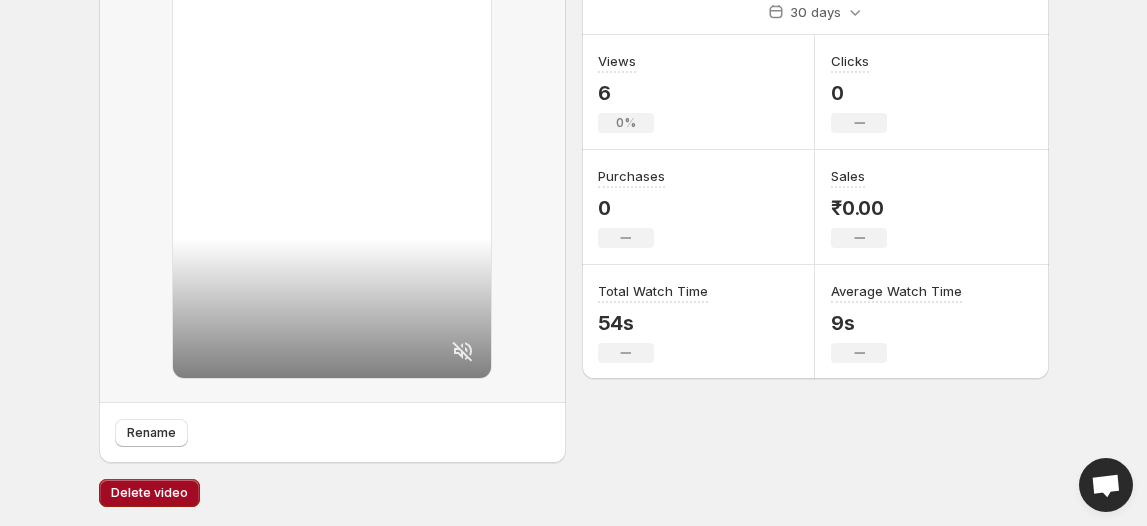 click on "Delete video" at bounding box center [149, 493] 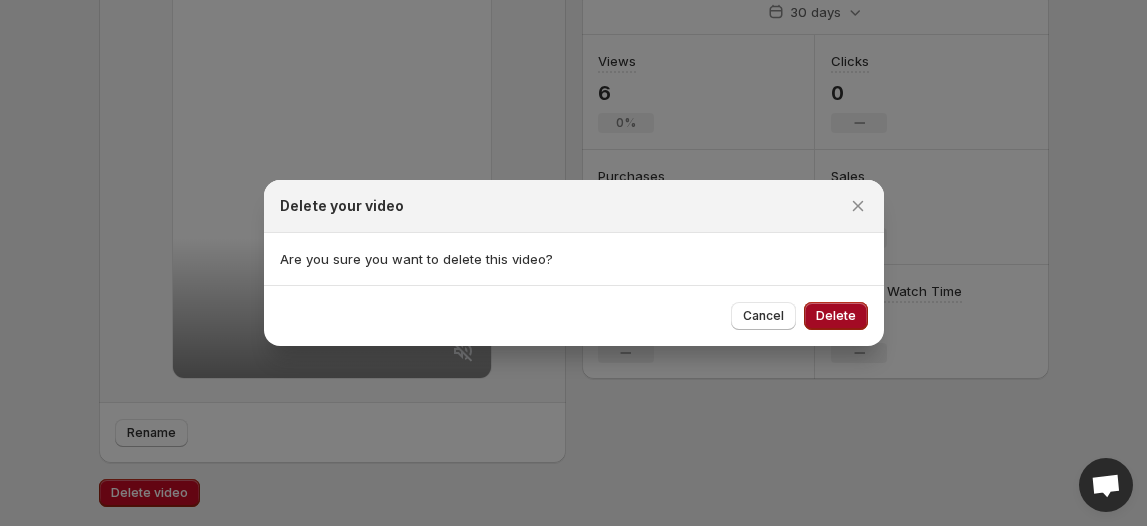 click on "Delete" at bounding box center (836, 316) 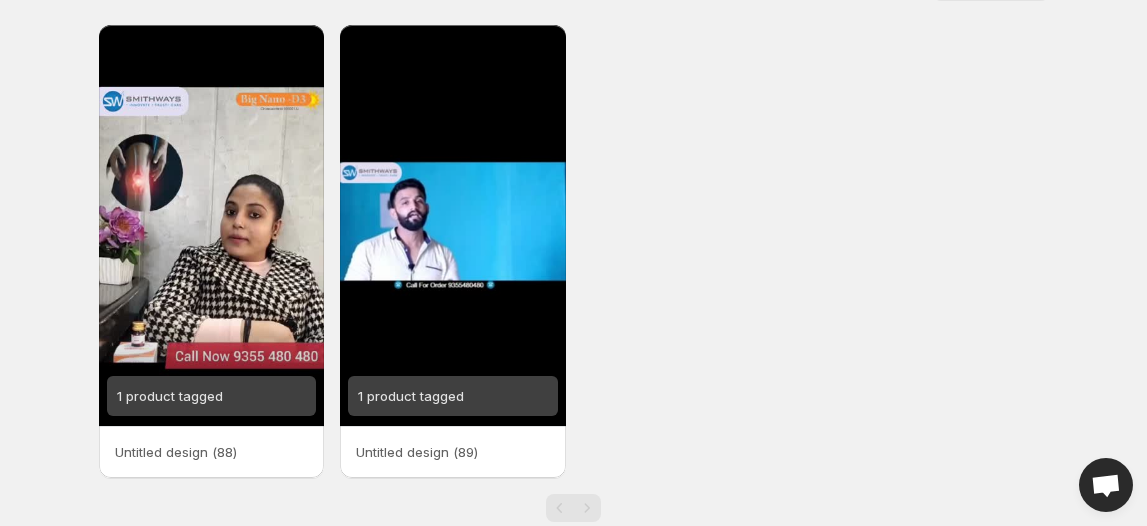scroll, scrollTop: 0, scrollLeft: 0, axis: both 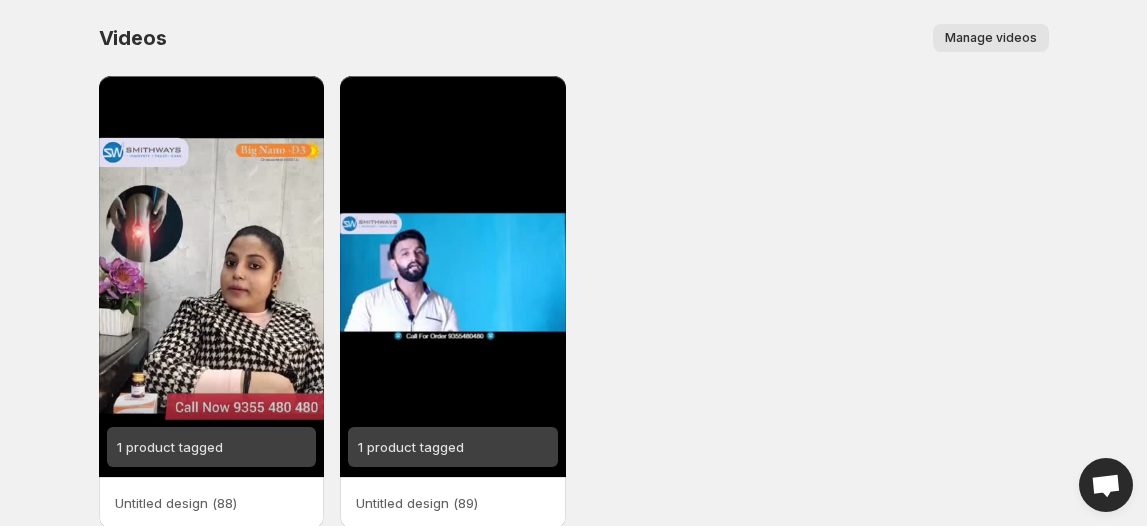 click on "Manage videos" at bounding box center [991, 38] 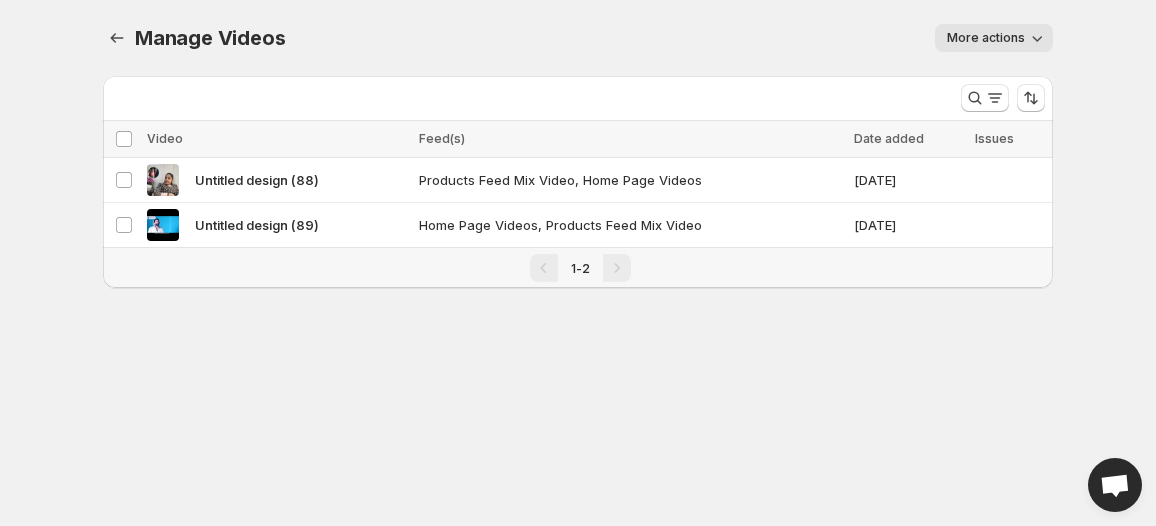 click on "Home Feeds Videos Subscription Settings Manage Videos. This page is ready Manage Videos More actions More actions More actions More views Loading videos… Loading videos… Select all videos Video Feed(s) Date added Issues Select all 2 videos 0 selected Select all videos Video Feed(s) Date added Issues Select video Untitled design (88) Products Feed Mix Video, Home Page Videos [DATE] Select video Untitled design (89) Home Page Videos, Products Feed Mix Video [DATE] 1-2 Delete Cancel Are you sure you want to delete  0  video ? This action cannot be undone. Cancel Regenerate Run this process if previews are missing for any of your videos. This usually happens when the video previews stored in Shopify Files page are deleted. Running this process will regenerate the previews and store them again in your Files page. Chat Storeprops More channels Continue on Email Network offline. Reconnecting... No messages can be received or sent for now. Storeprops Hello, how can we help you [DATE]? [DATE]" at bounding box center (578, 263) 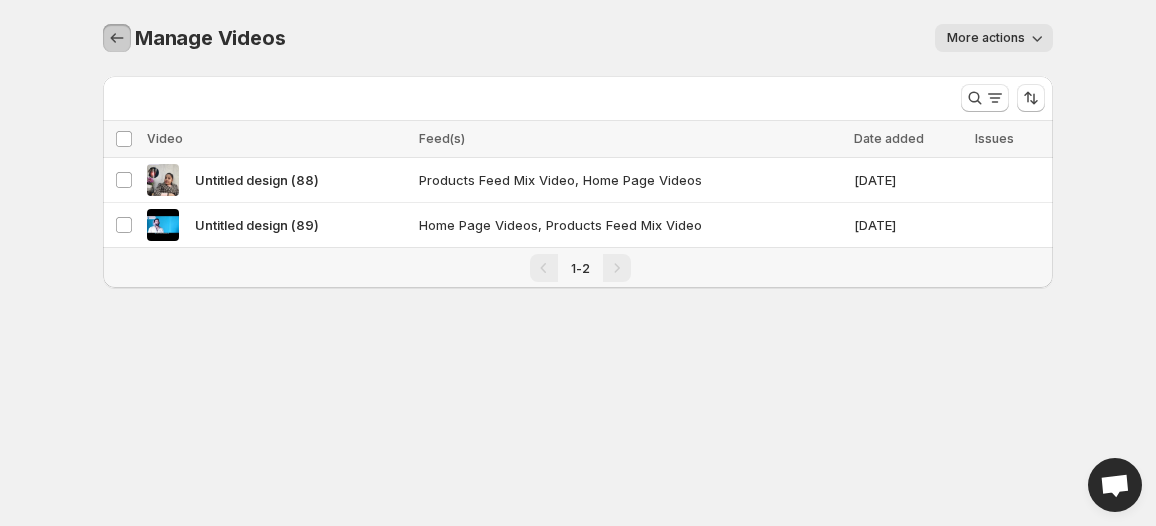 click 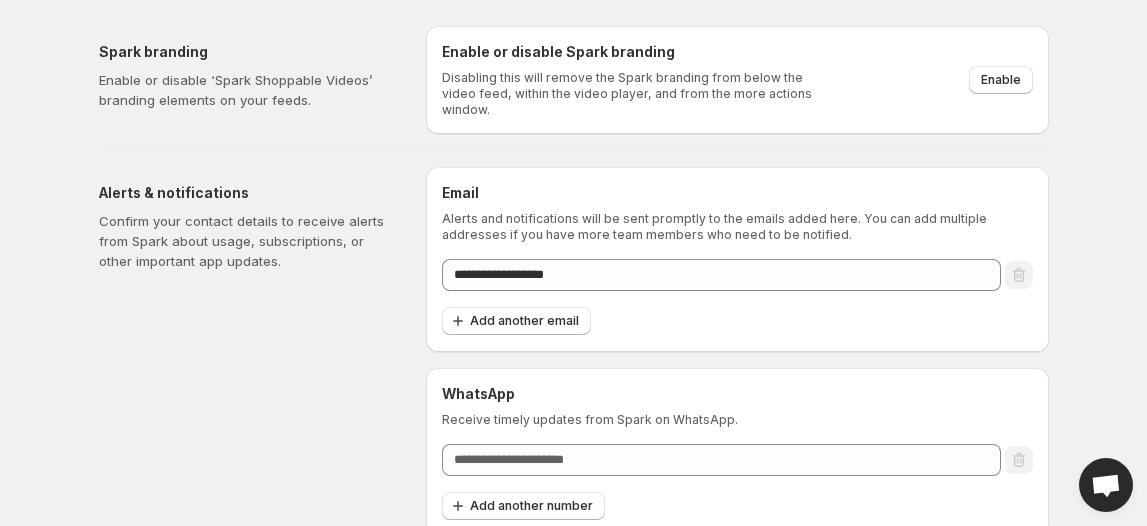 scroll, scrollTop: 53, scrollLeft: 0, axis: vertical 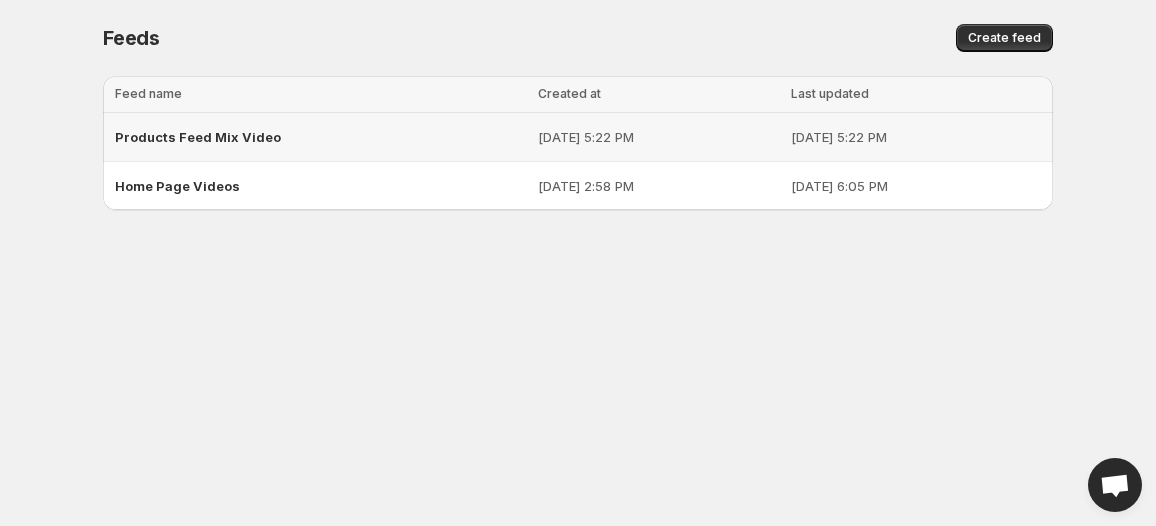 click on "Products Feed Mix Video" at bounding box center (320, 137) 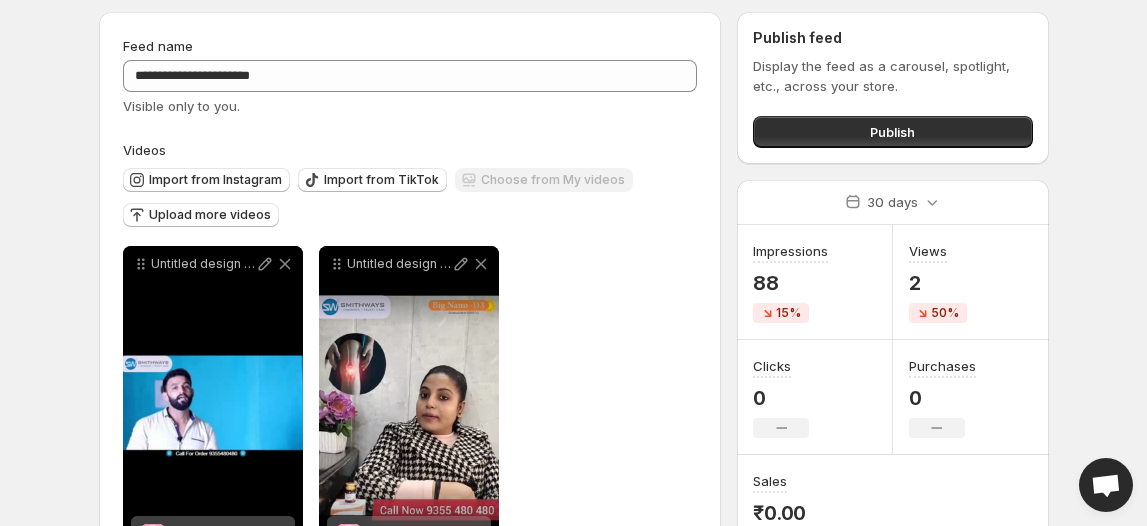 scroll, scrollTop: 0, scrollLeft: 0, axis: both 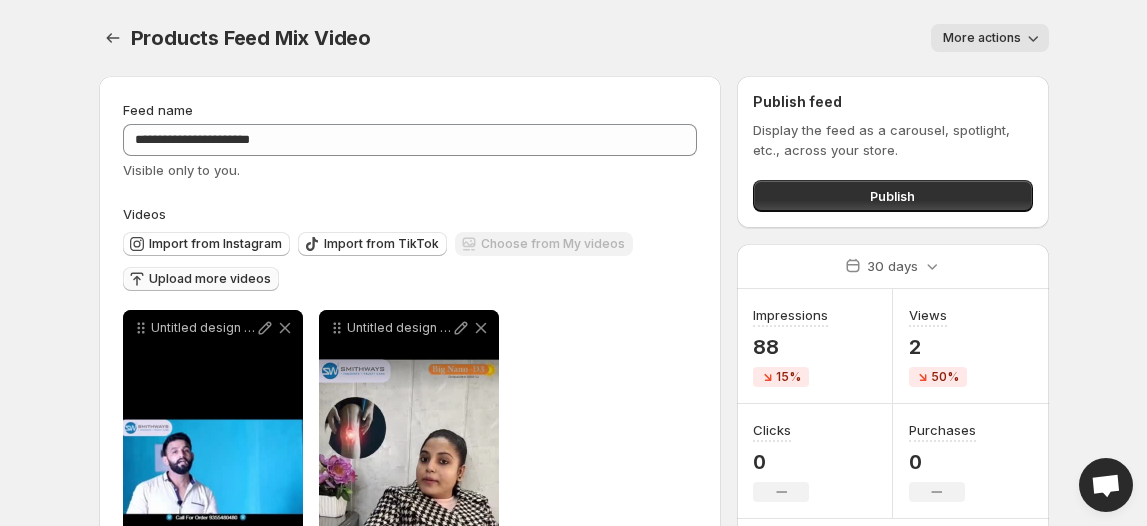 click on "Upload more videos" at bounding box center (210, 279) 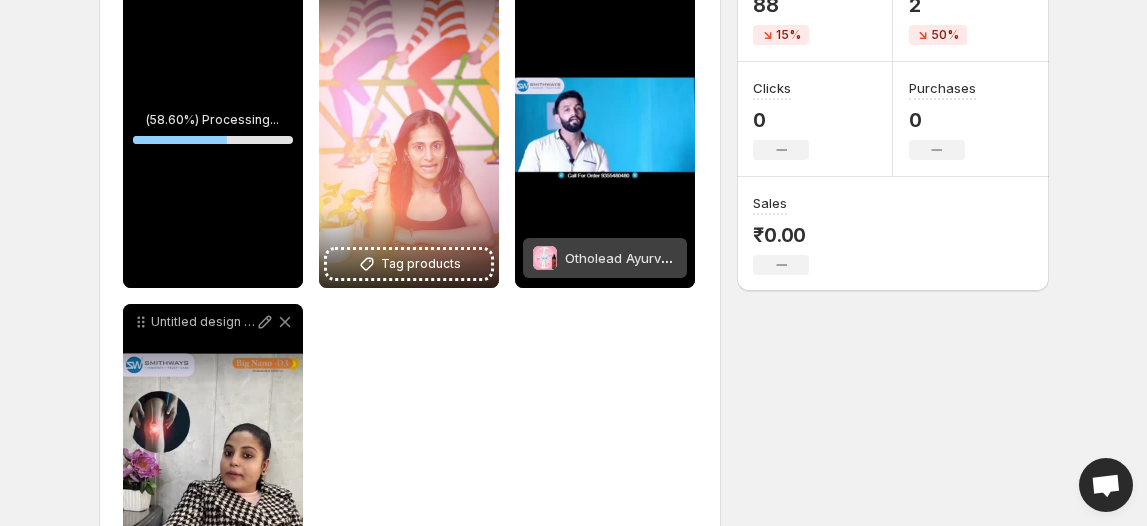 scroll, scrollTop: 272, scrollLeft: 0, axis: vertical 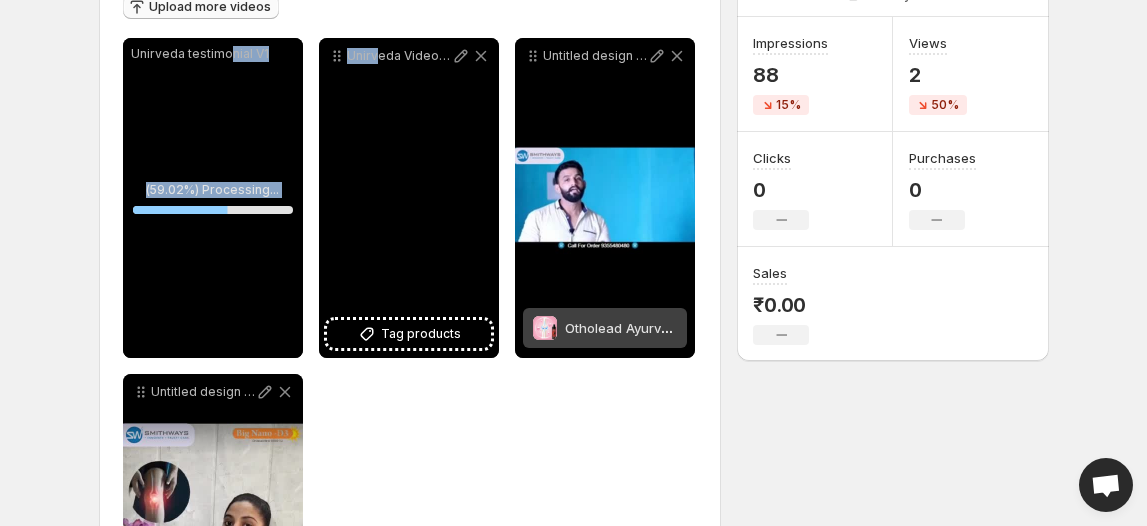 drag, startPoint x: 224, startPoint y: 254, endPoint x: 477, endPoint y: 523, distance: 369.28308 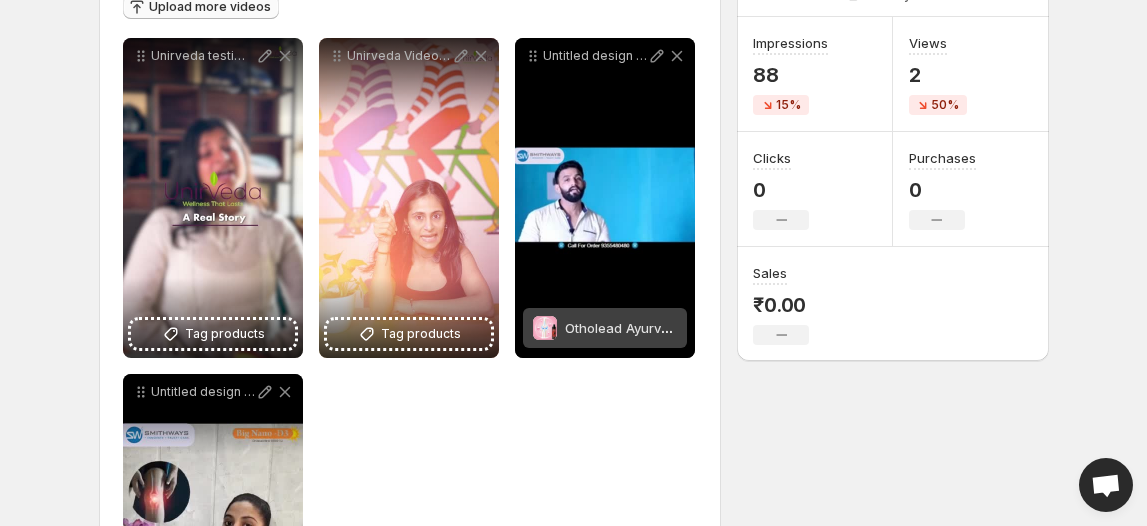 click on "**********" at bounding box center (410, 366) 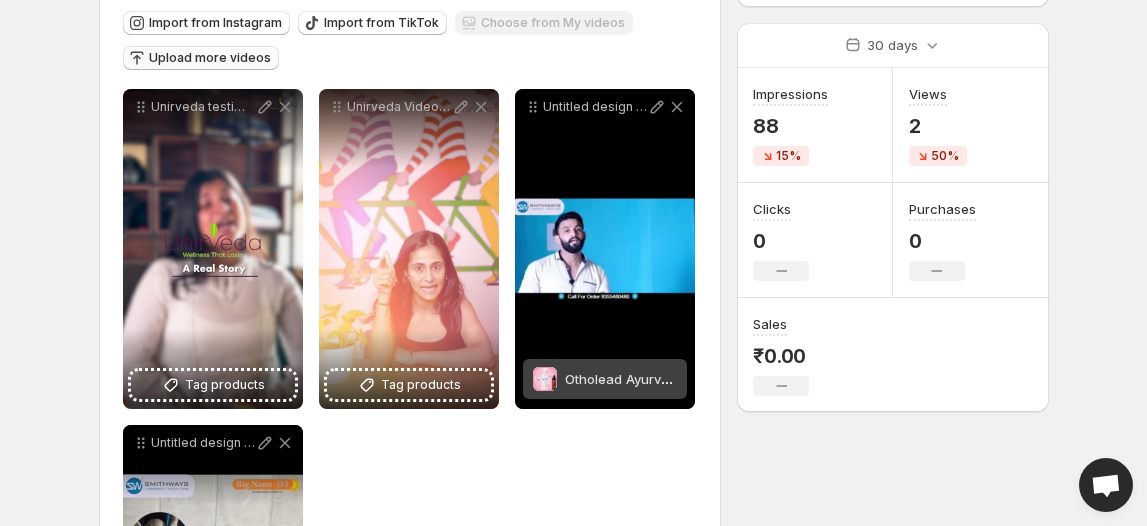scroll, scrollTop: 181, scrollLeft: 0, axis: vertical 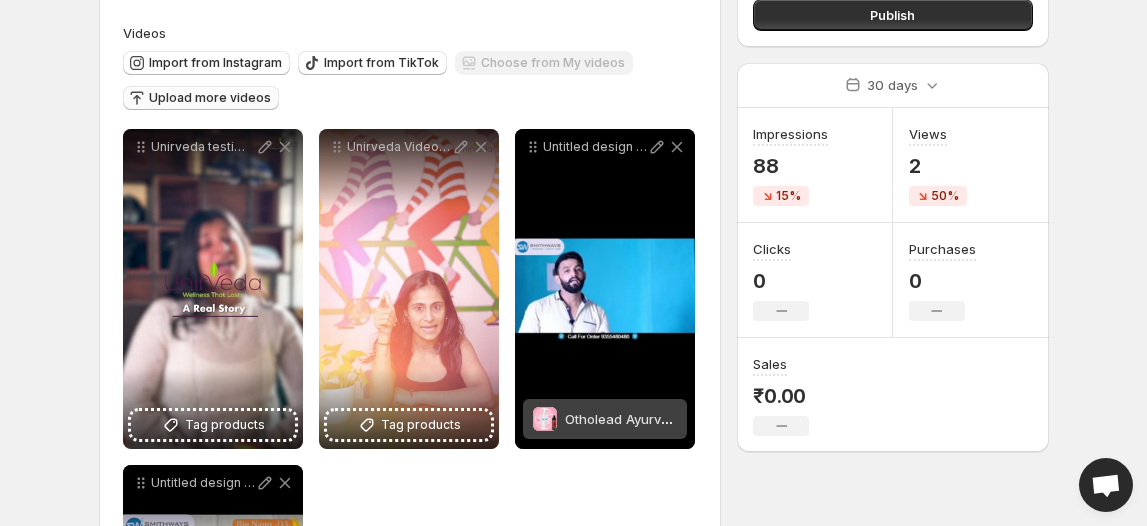 click on "**********" at bounding box center [410, 457] 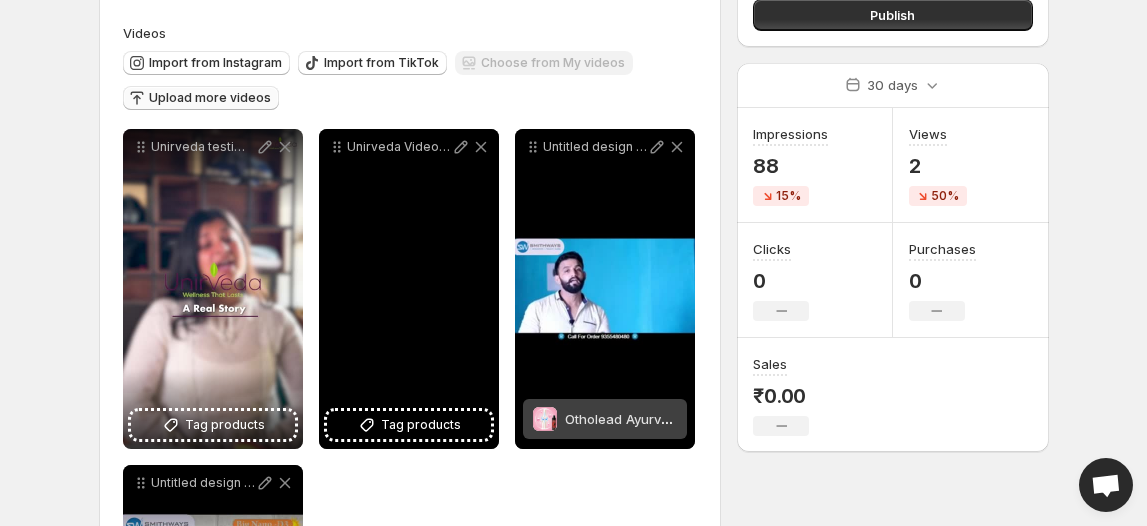 click on "Unirveda Video 1--" at bounding box center [409, 289] 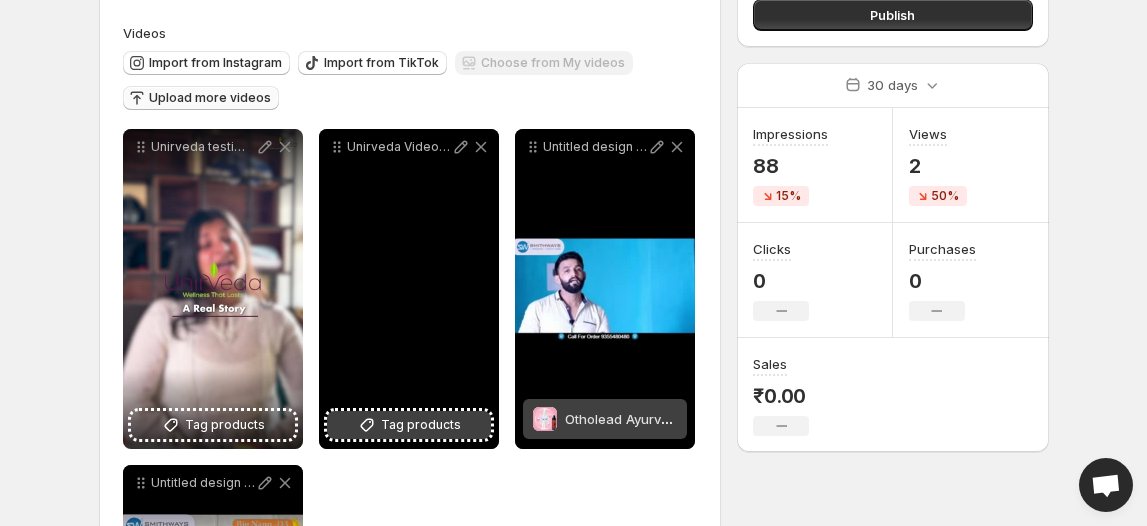 click on "Tag products" at bounding box center [421, 425] 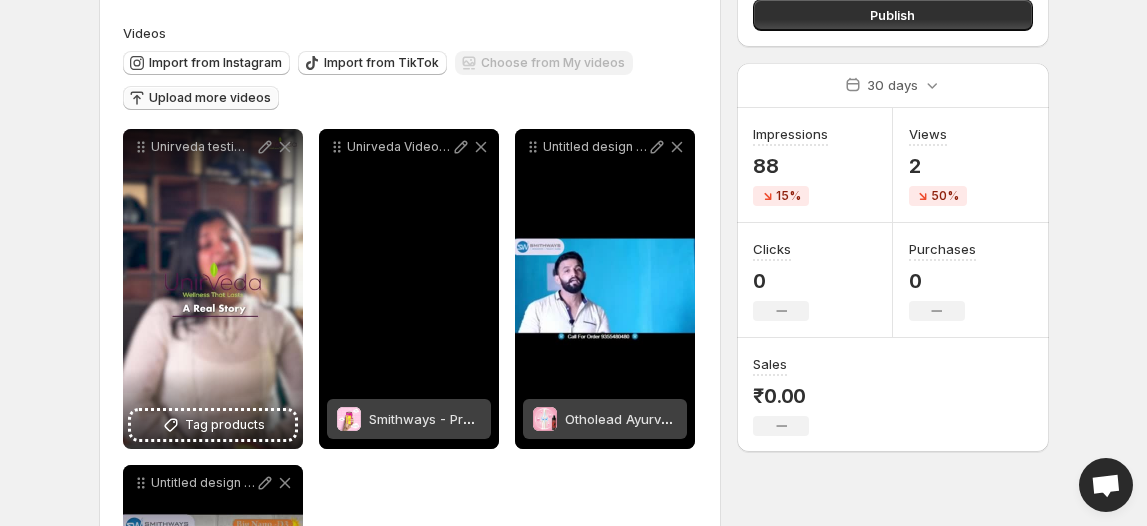 click 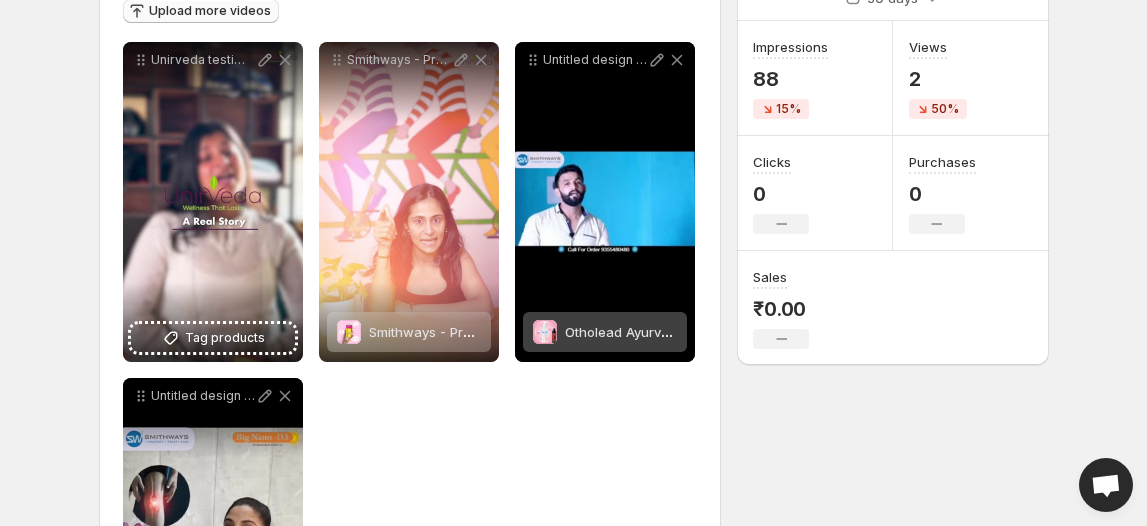 scroll, scrollTop: 272, scrollLeft: 0, axis: vertical 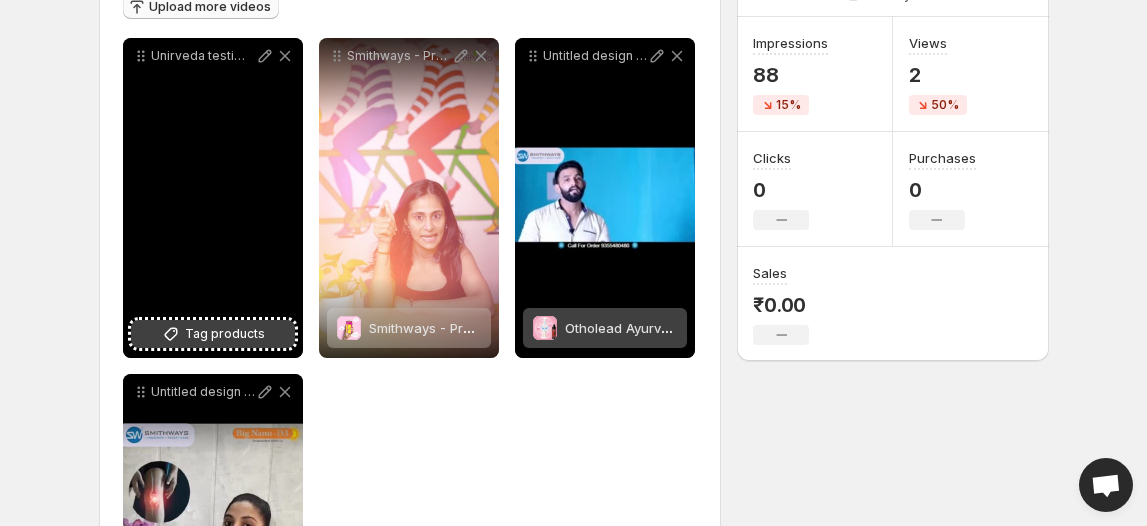 click on "Tag products" at bounding box center (225, 334) 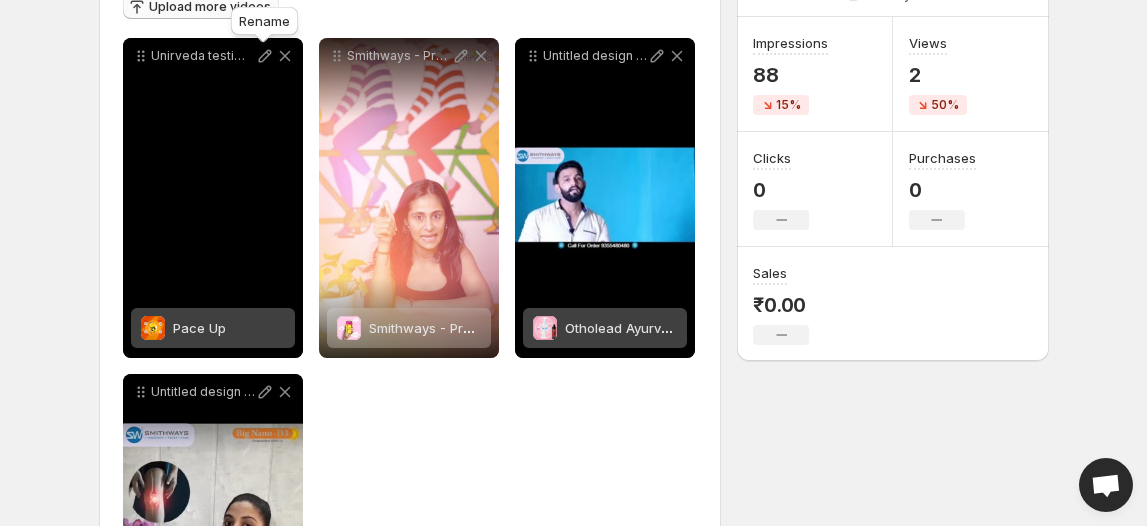 click 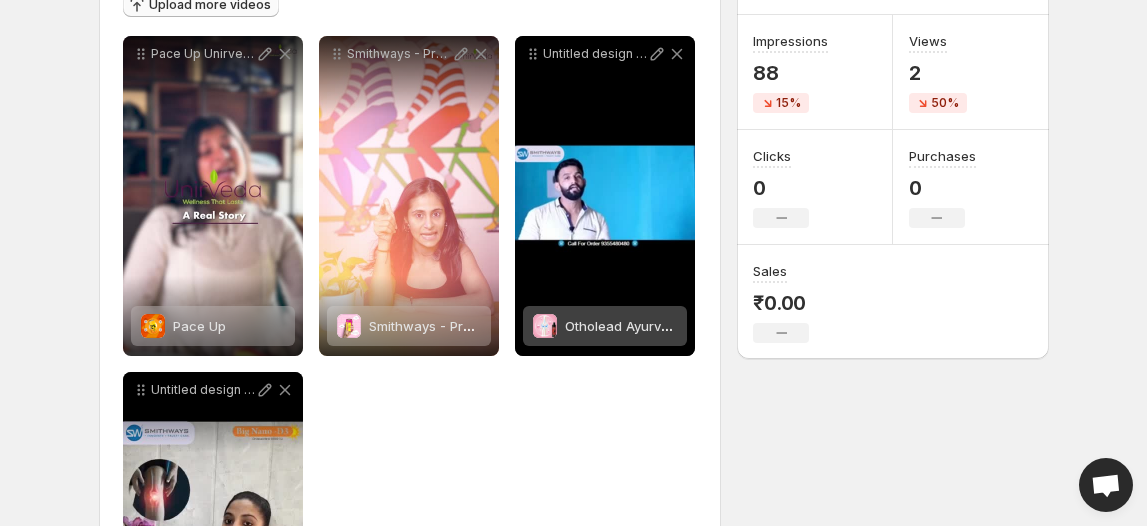 scroll, scrollTop: 272, scrollLeft: 0, axis: vertical 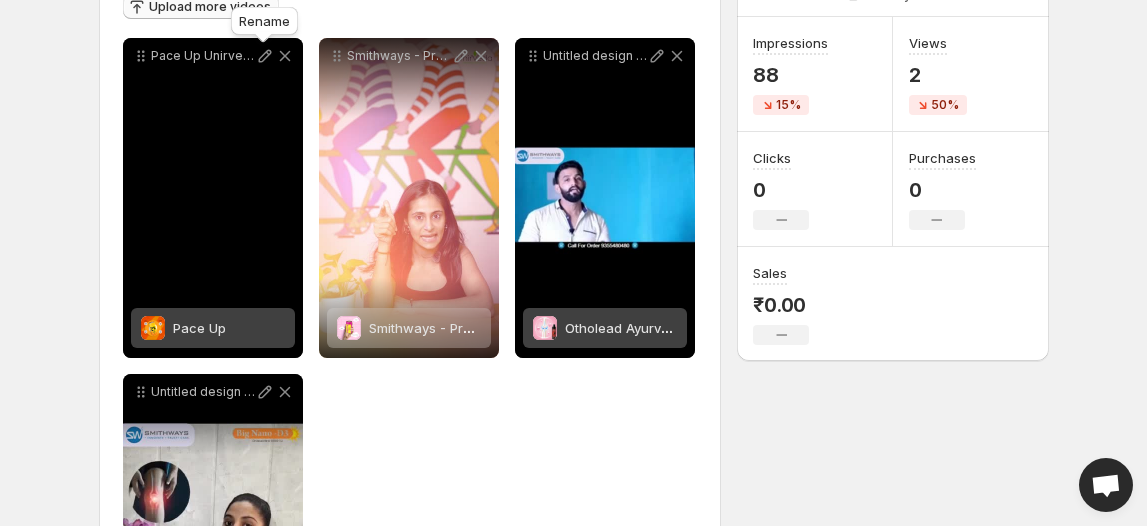 click 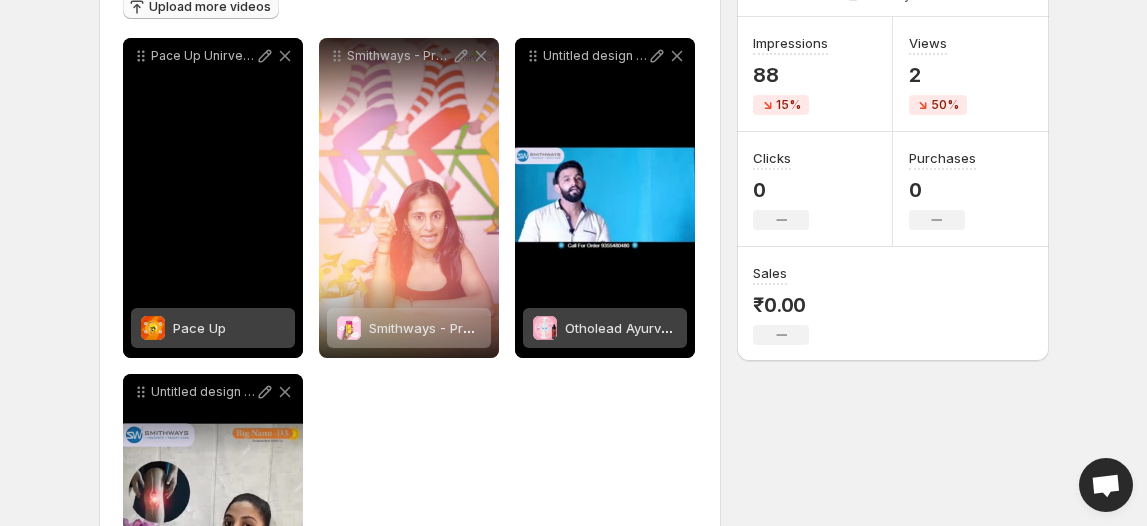 click on "Pace Up Unirveda" at bounding box center (213, 198) 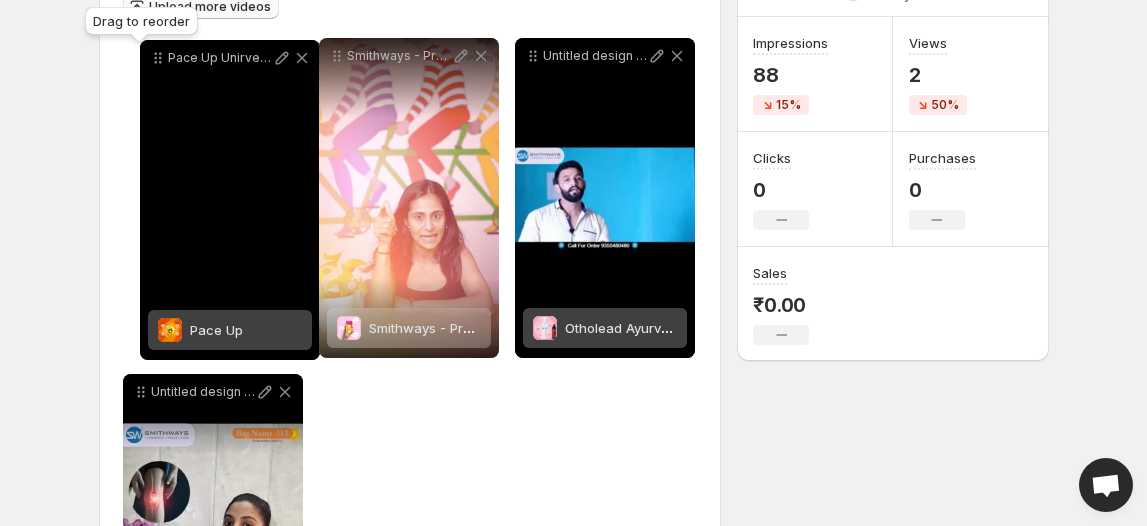 drag, startPoint x: 141, startPoint y: 58, endPoint x: 159, endPoint y: 59, distance: 18.027756 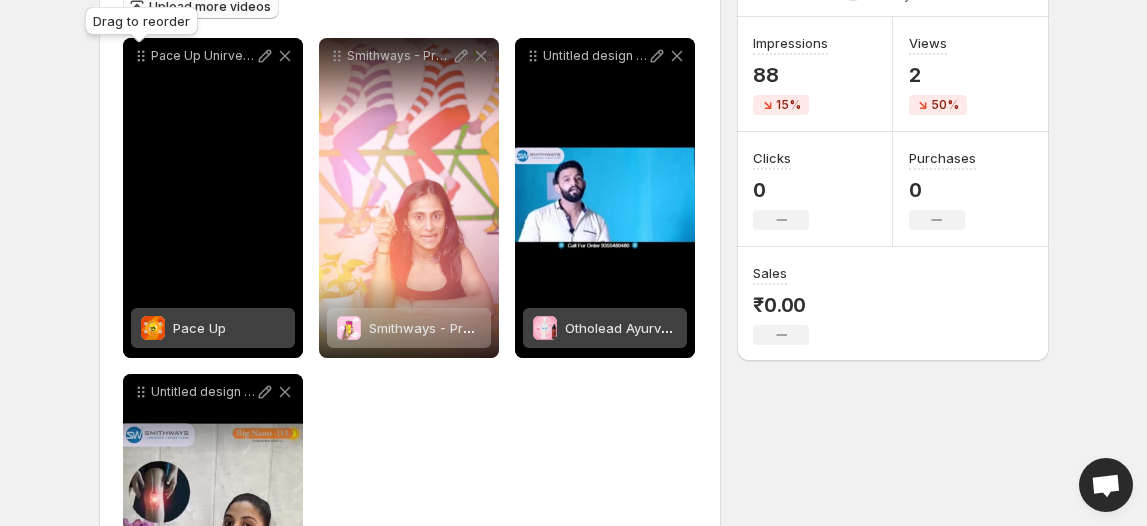 click 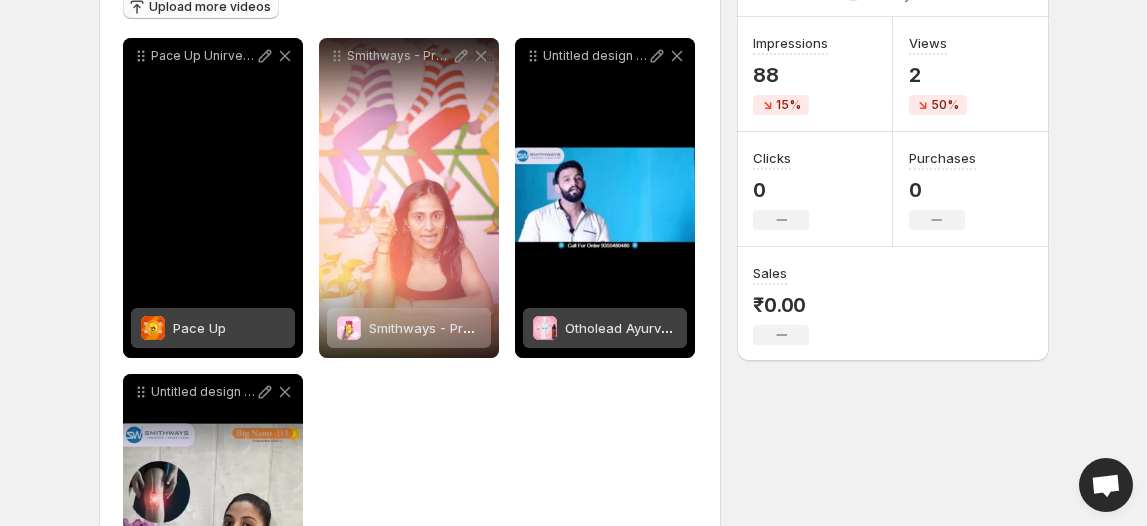 click on "Pace Up Unirveda" at bounding box center (213, 198) 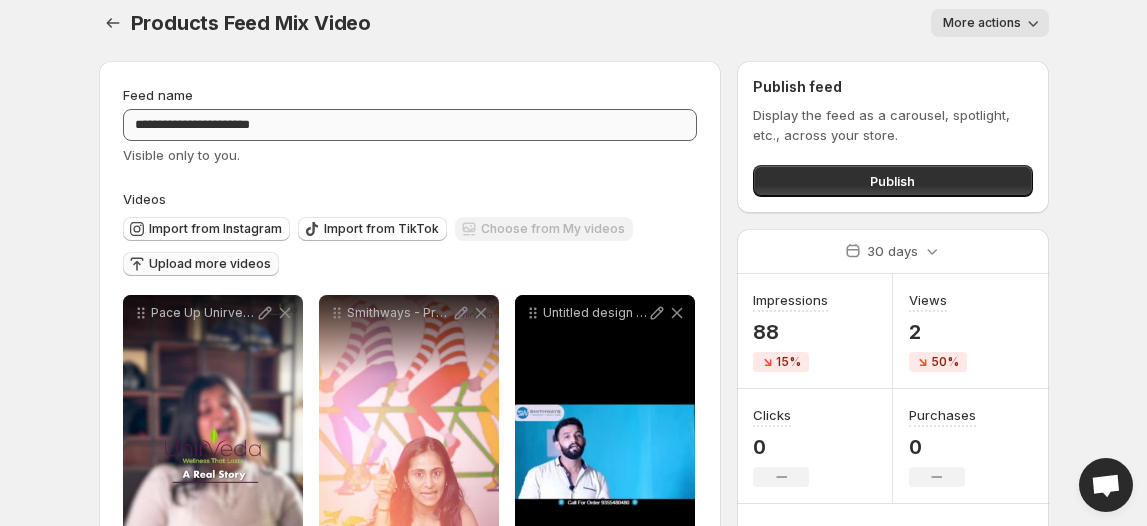 scroll, scrollTop: 0, scrollLeft: 0, axis: both 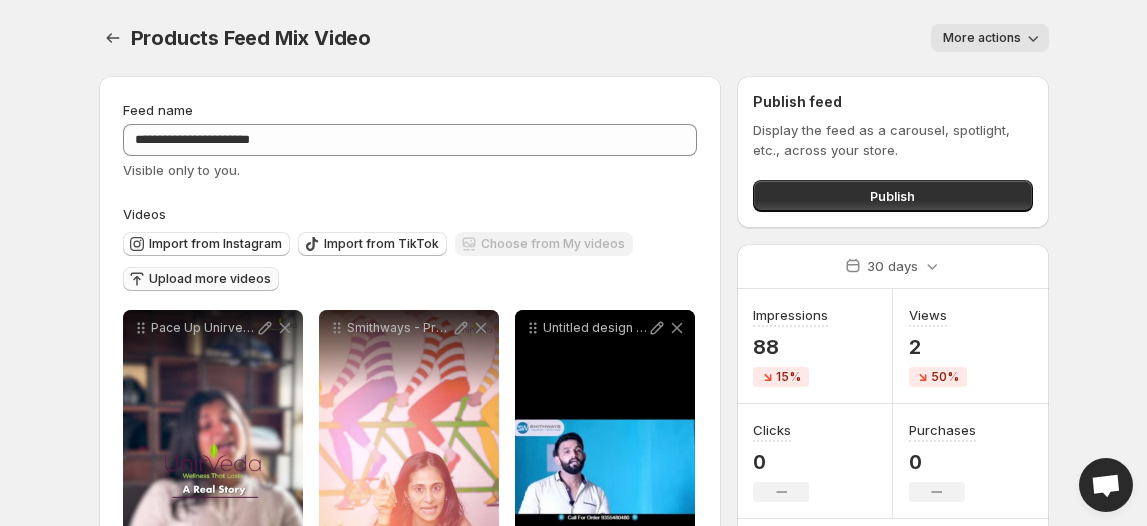 click on "More actions" at bounding box center [982, 38] 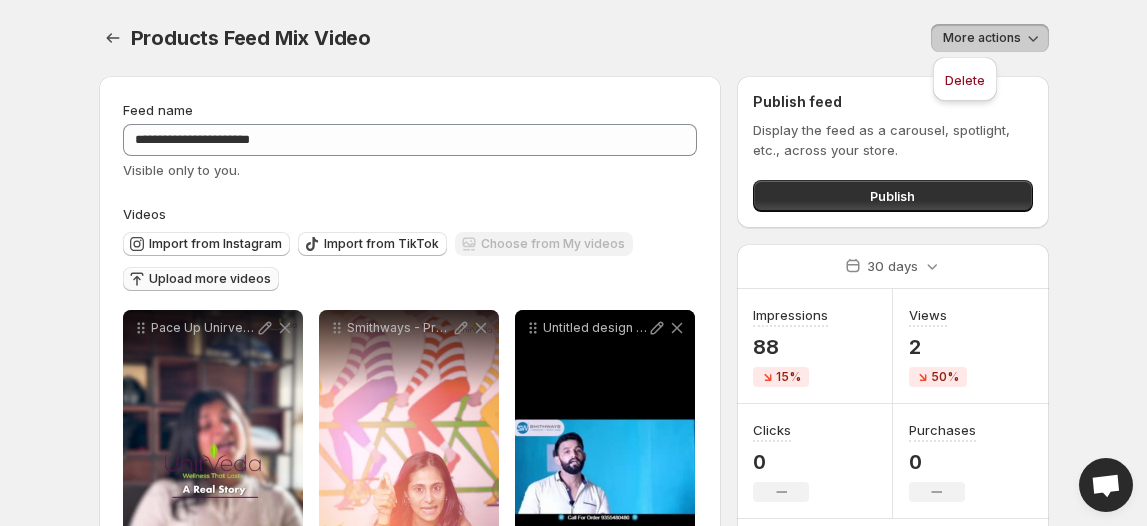click on "More actions" at bounding box center [982, 38] 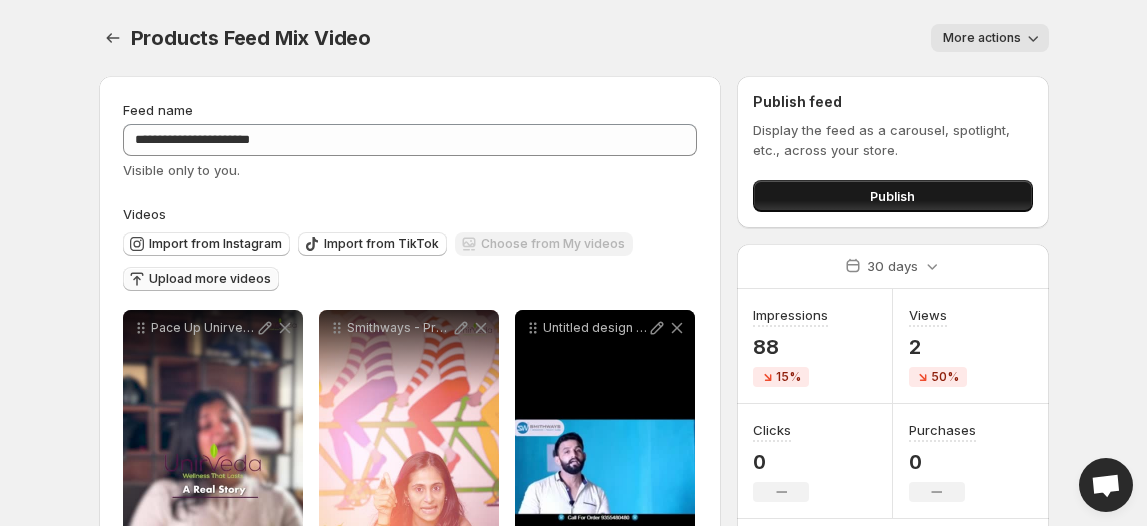 click on "Publish" at bounding box center (892, 196) 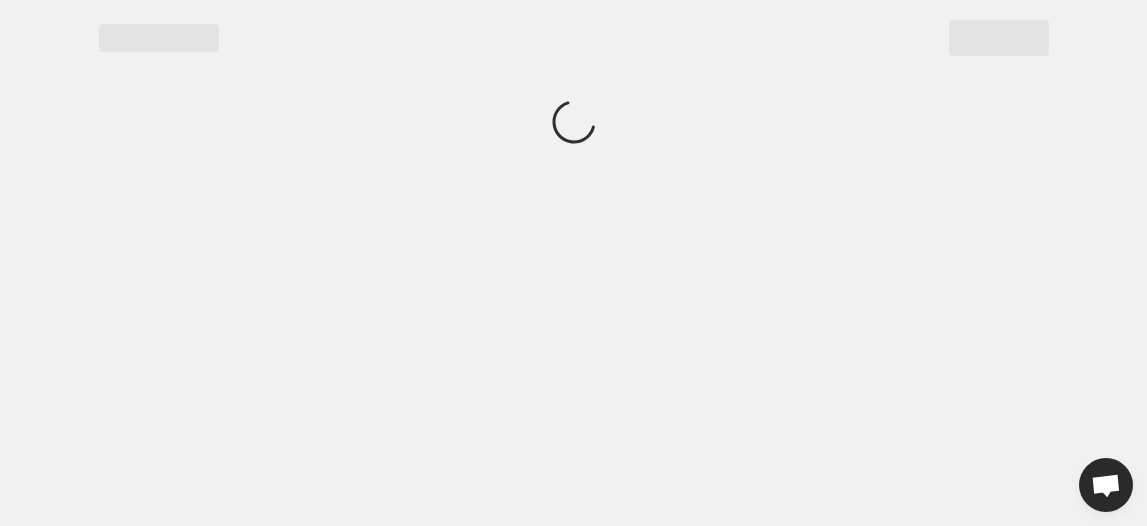 scroll, scrollTop: 0, scrollLeft: 0, axis: both 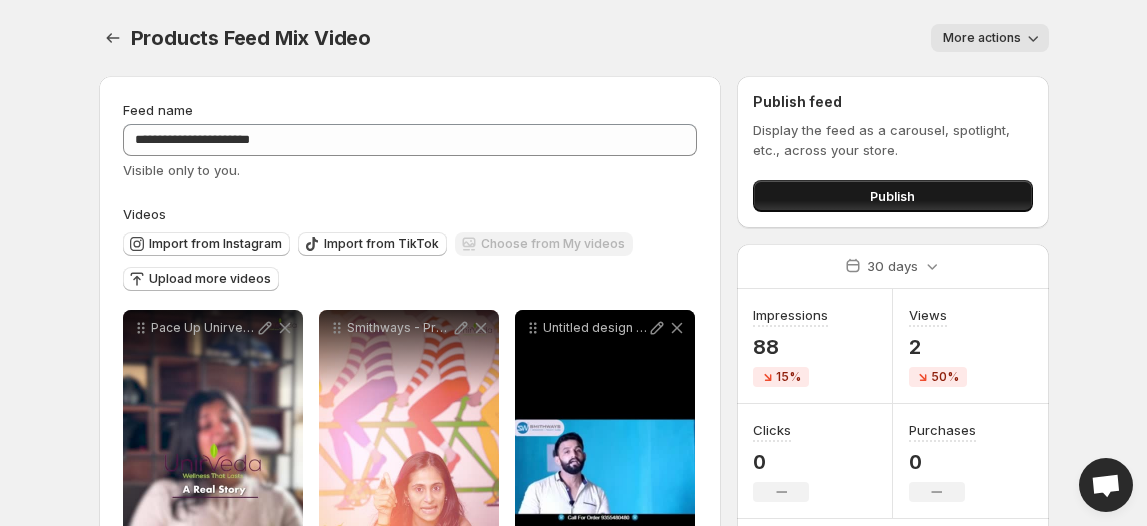 click on "Publish" at bounding box center (892, 196) 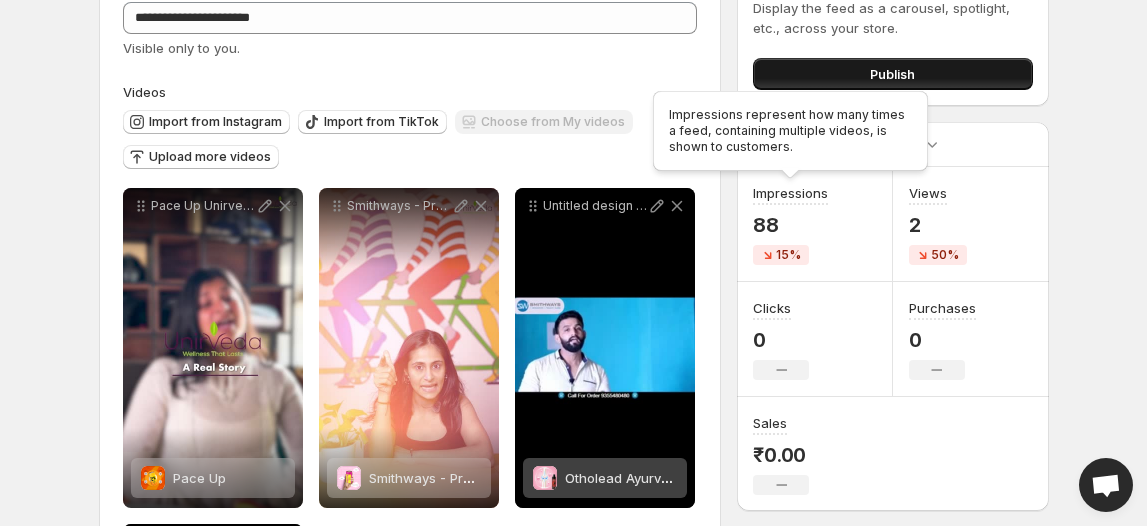 scroll, scrollTop: 0, scrollLeft: 0, axis: both 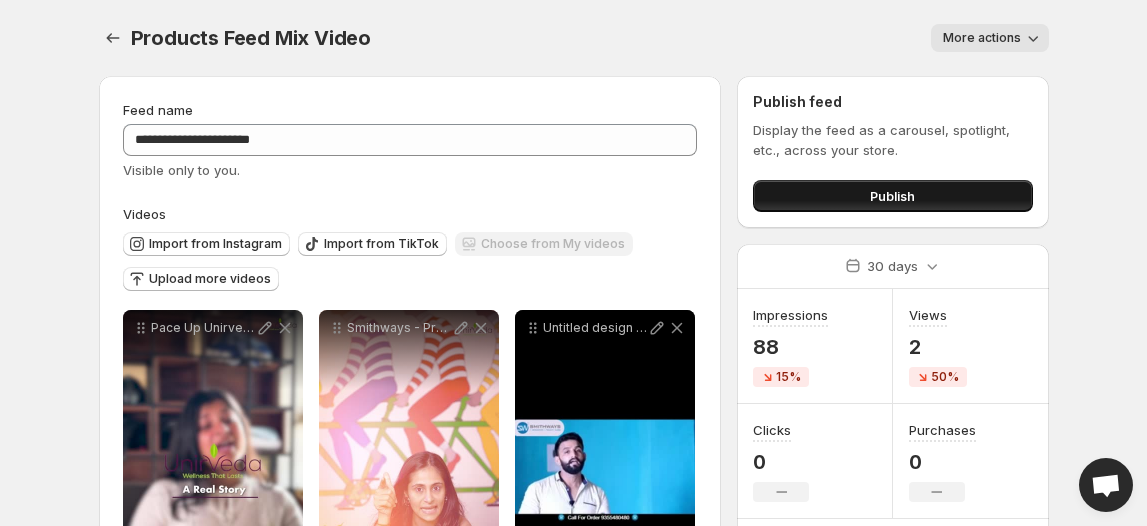 click on "Publish" at bounding box center (892, 196) 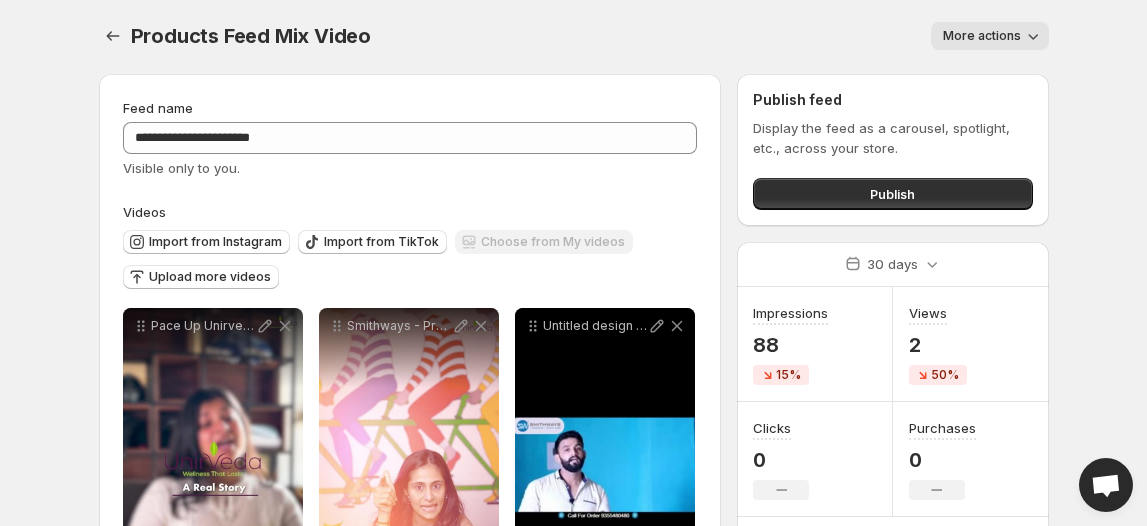 scroll, scrollTop: 0, scrollLeft: 0, axis: both 